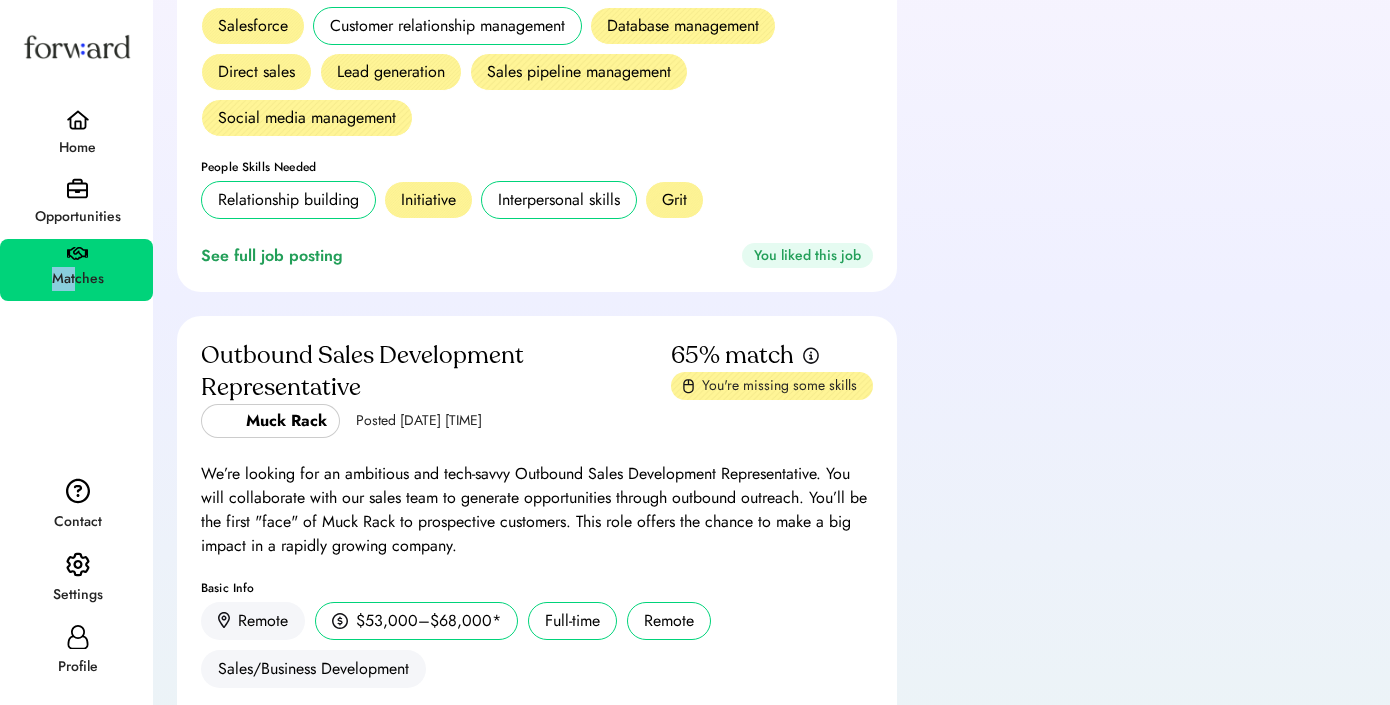 scroll, scrollTop: 460, scrollLeft: 0, axis: vertical 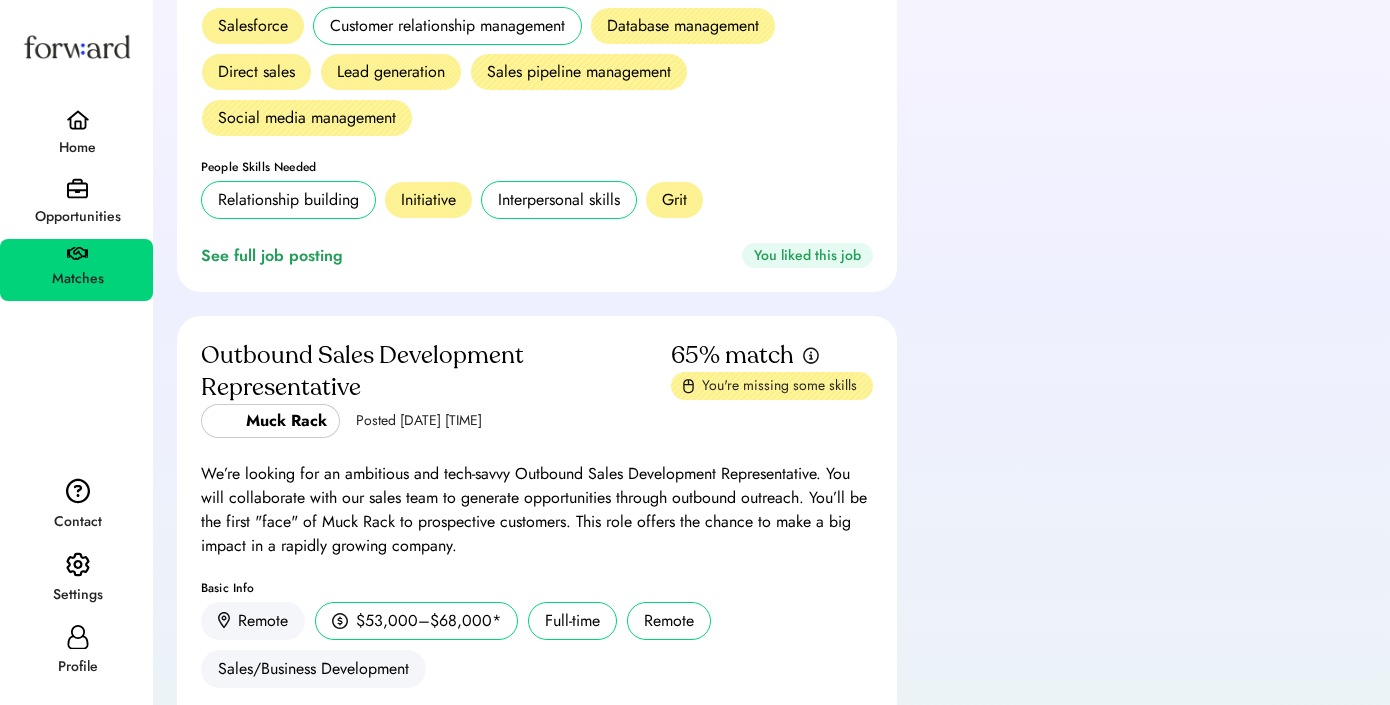 click on "Profile" at bounding box center [77, 667] 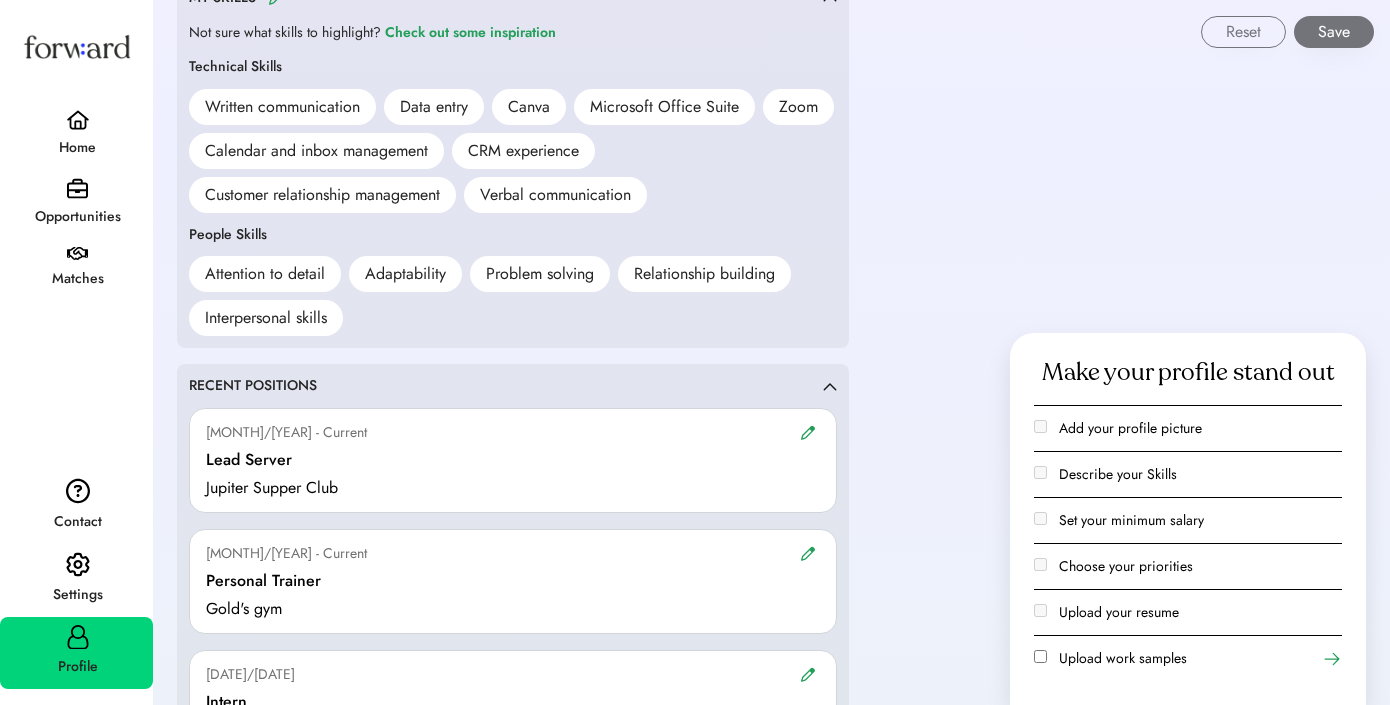 scroll, scrollTop: 1582, scrollLeft: 0, axis: vertical 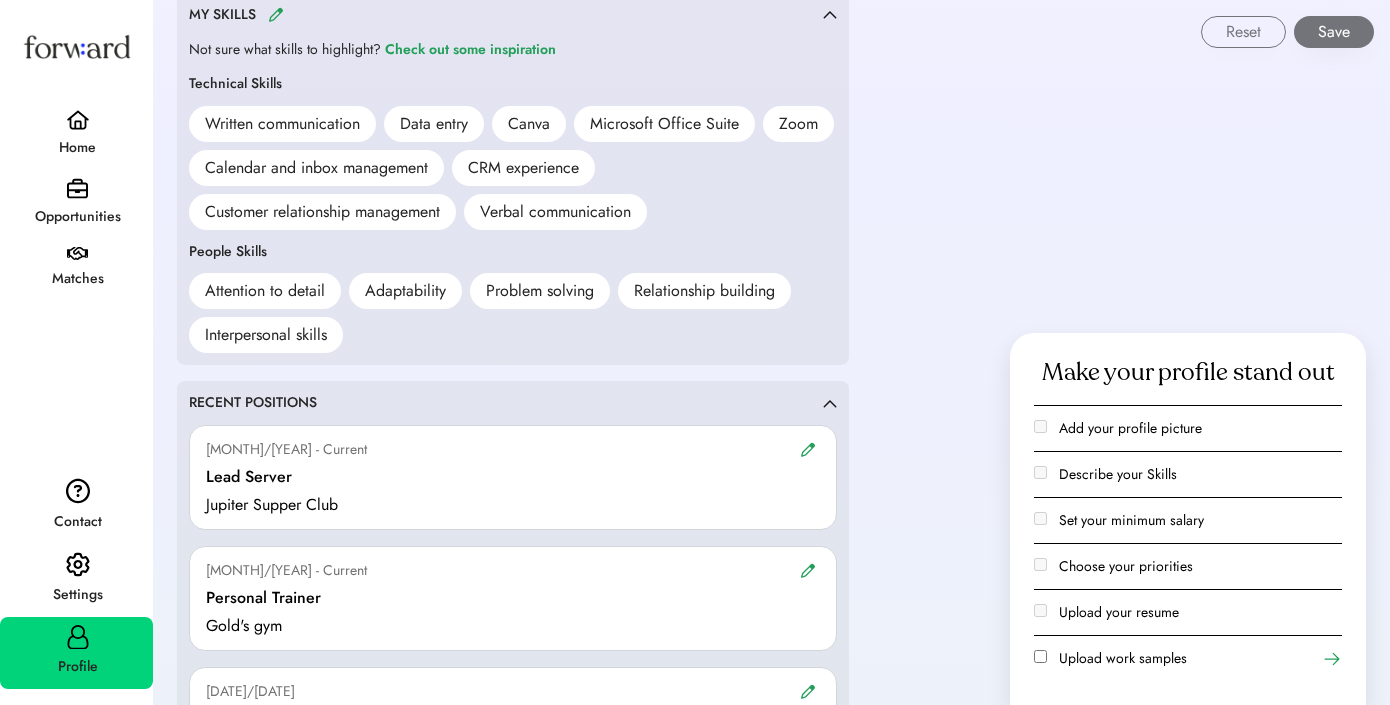click on "Attention to detail" at bounding box center (265, 291) 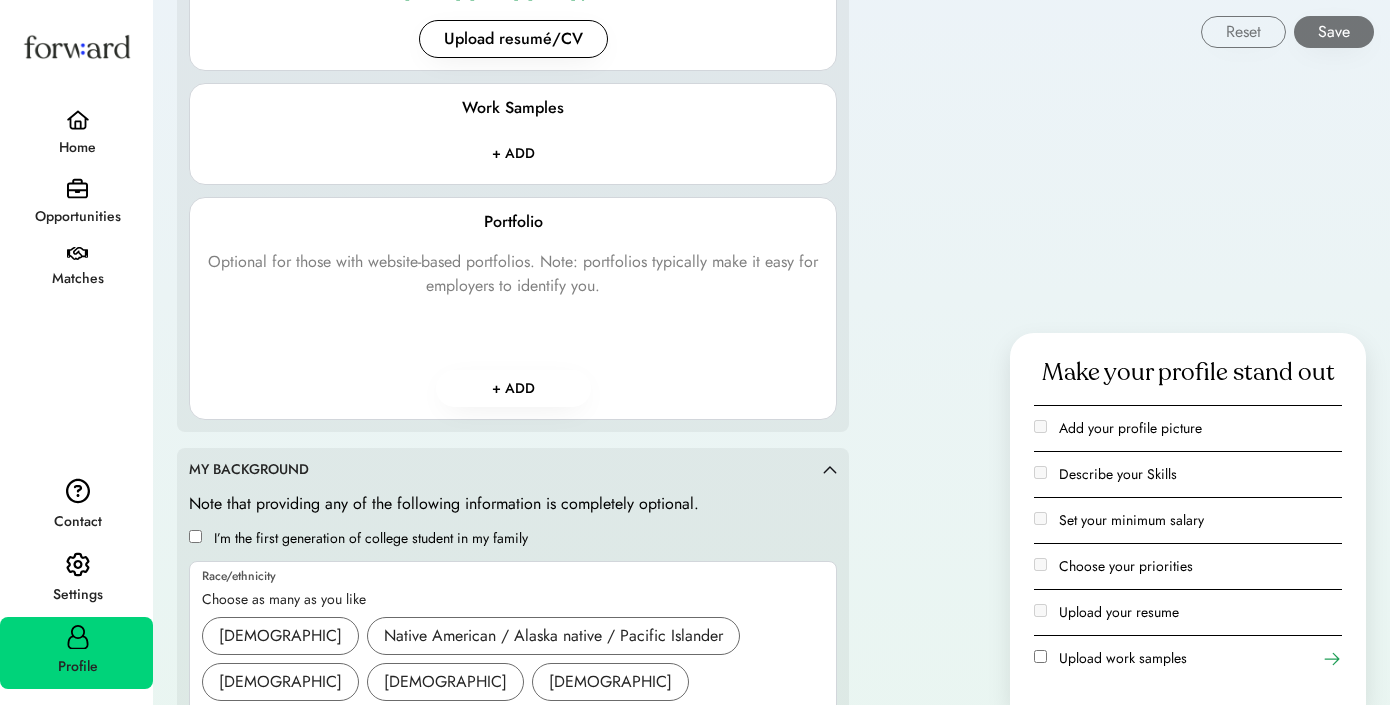 scroll, scrollTop: 2760, scrollLeft: 0, axis: vertical 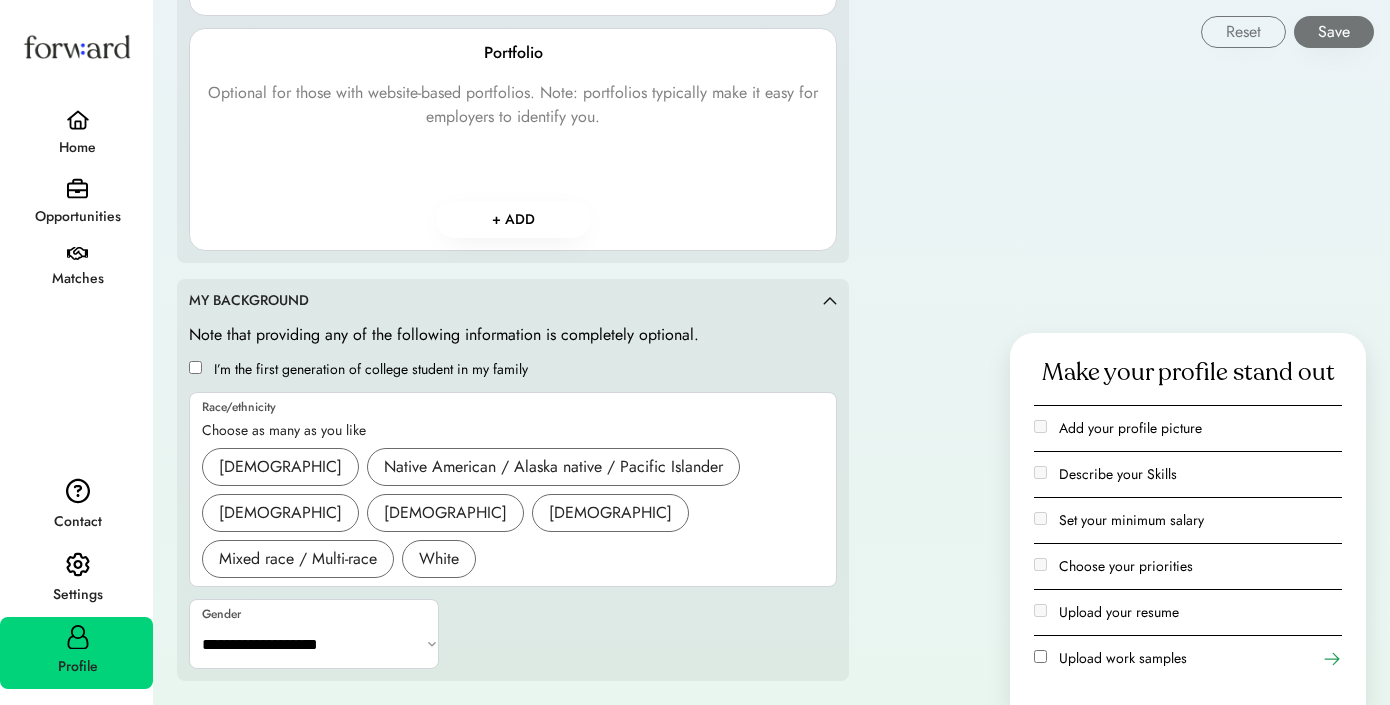 click on "**********" at bounding box center [315, 644] 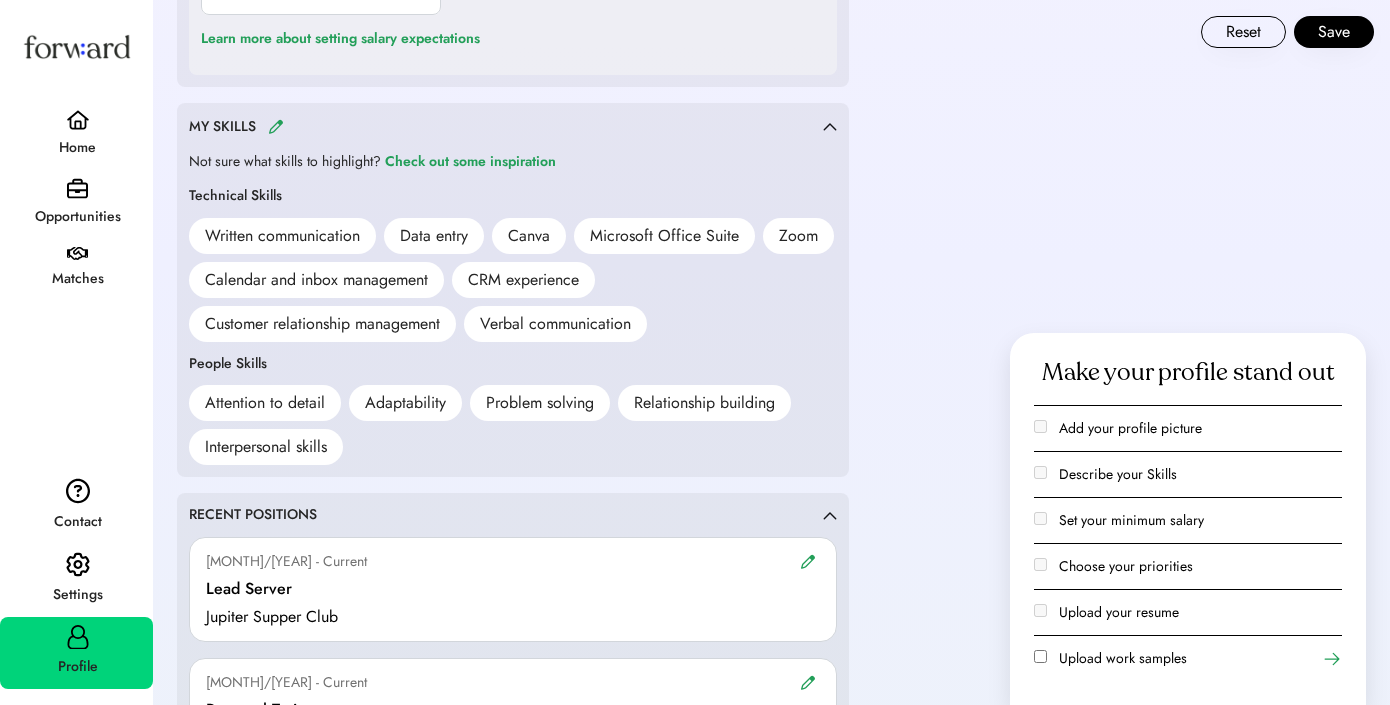 scroll, scrollTop: 1464, scrollLeft: 0, axis: vertical 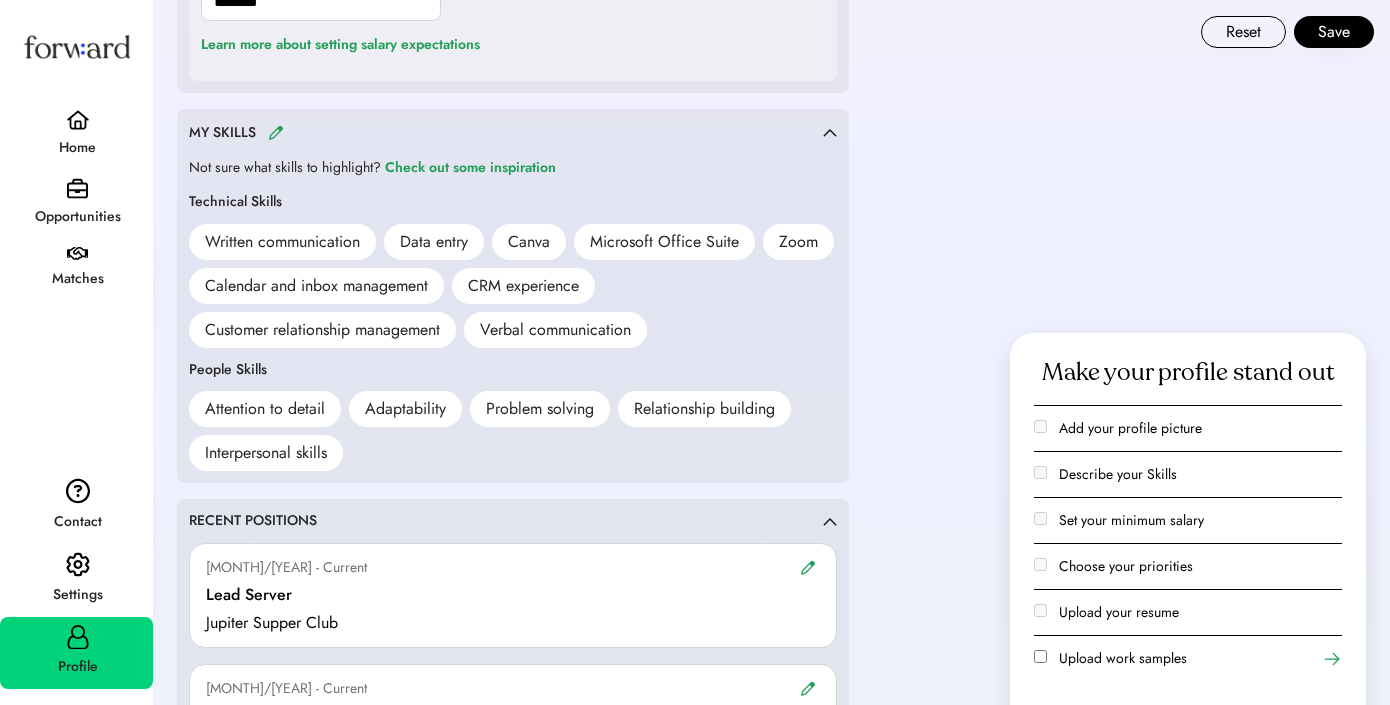 click at bounding box center (276, 132) 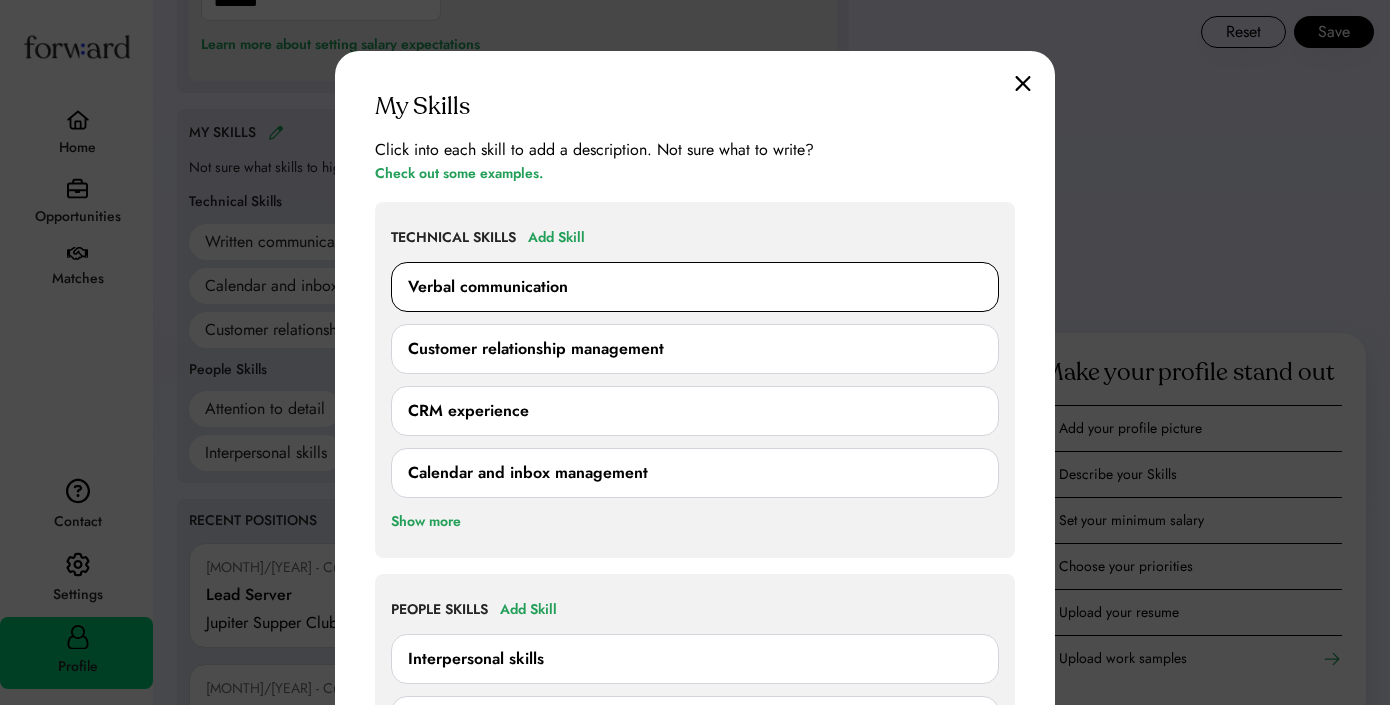 click on "Verbal communication" at bounding box center [488, 287] 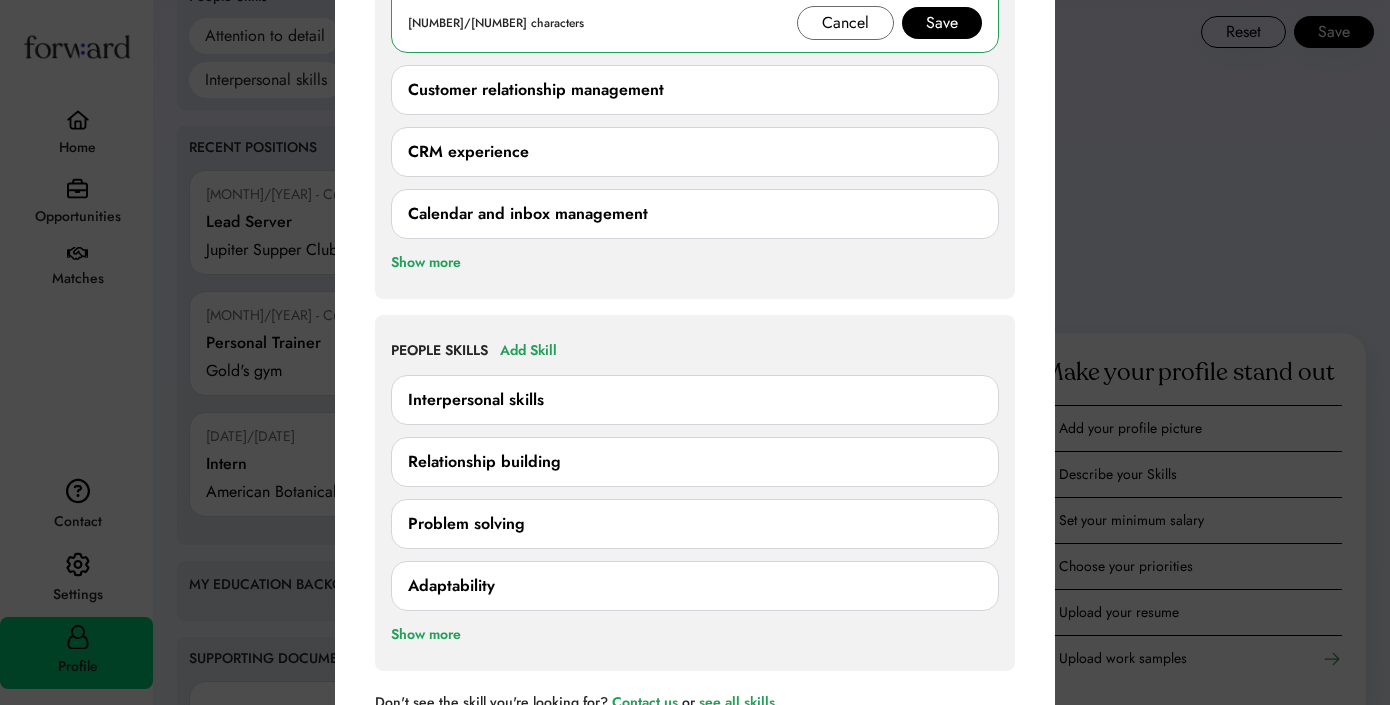 scroll, scrollTop: 1804, scrollLeft: 0, axis: vertical 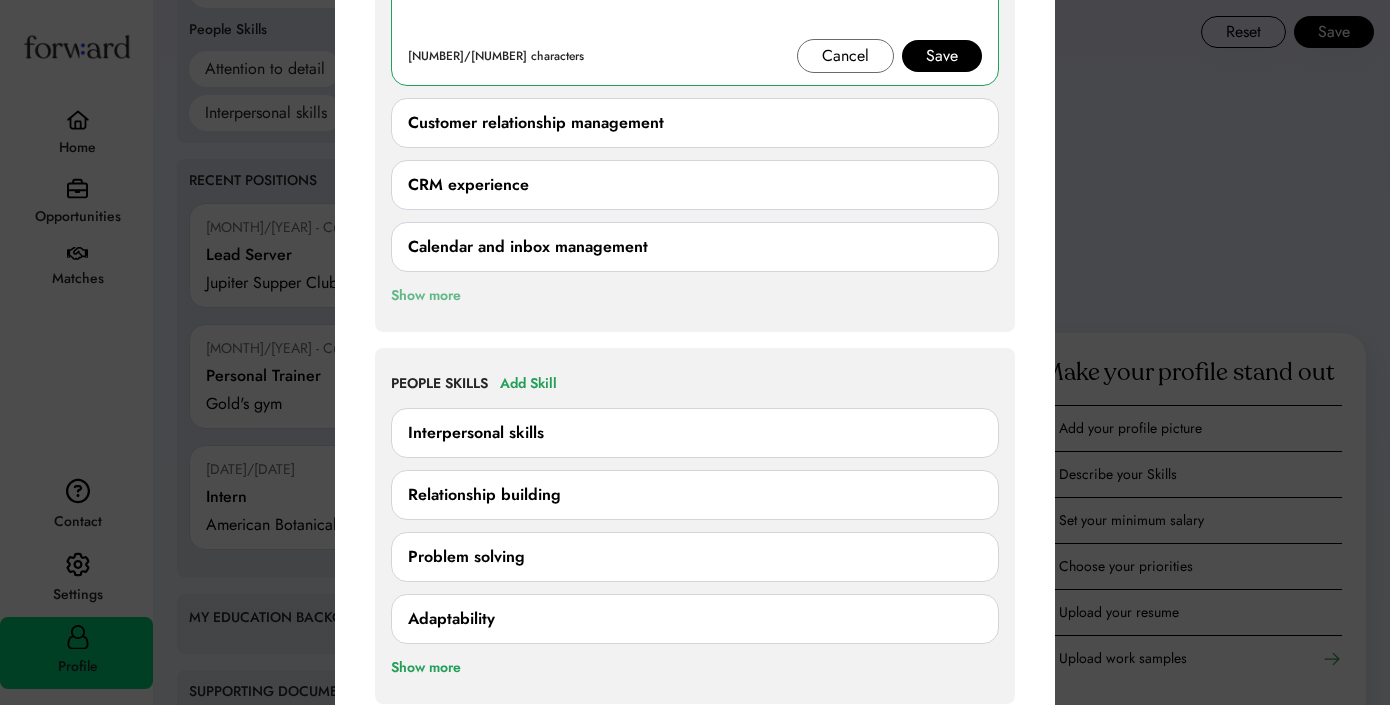 click on "Show more" at bounding box center [426, 296] 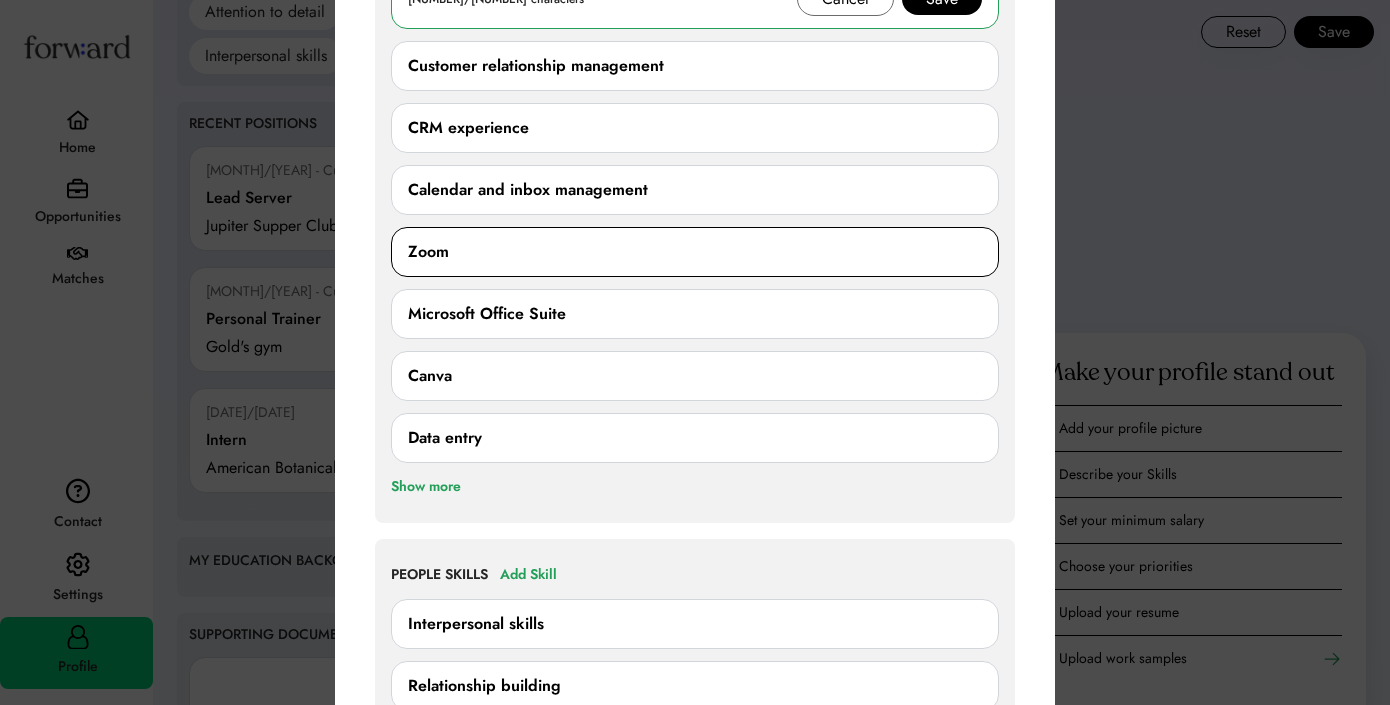 scroll, scrollTop: 1853, scrollLeft: 0, axis: vertical 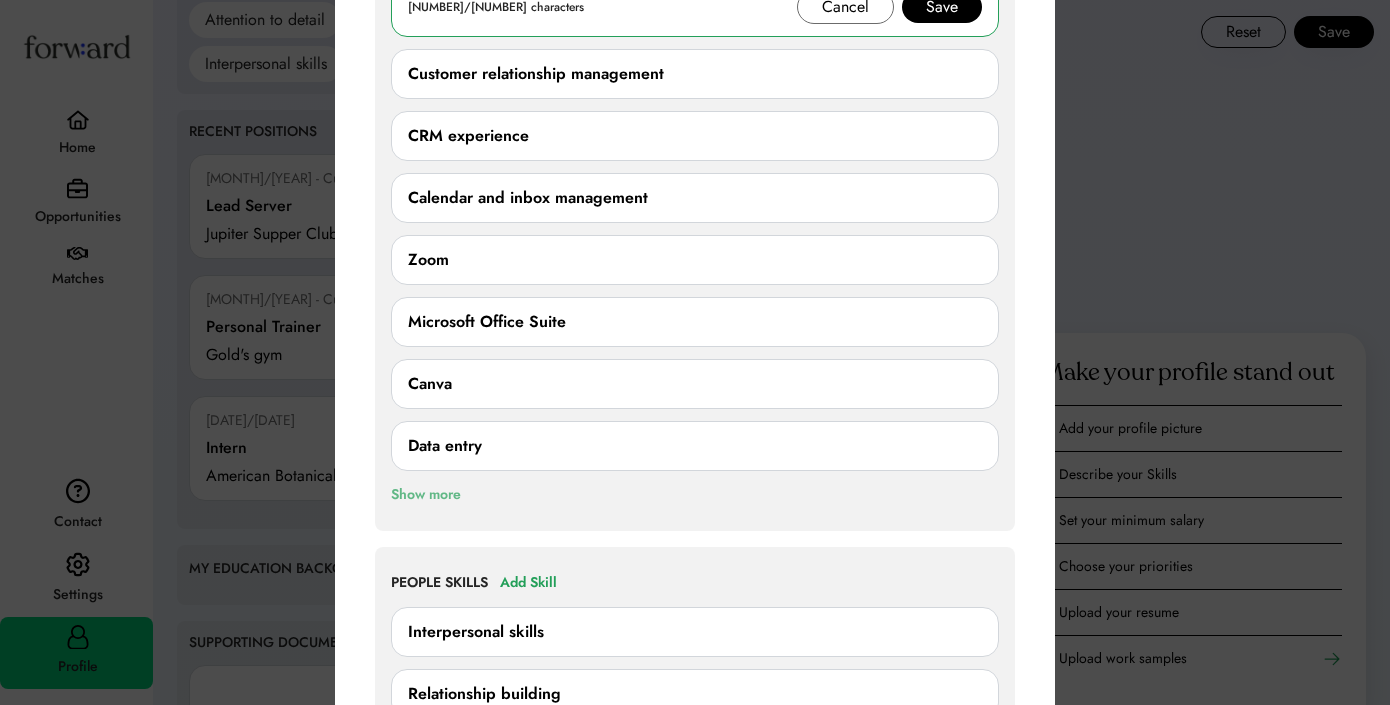 click on "Show more" at bounding box center [426, 495] 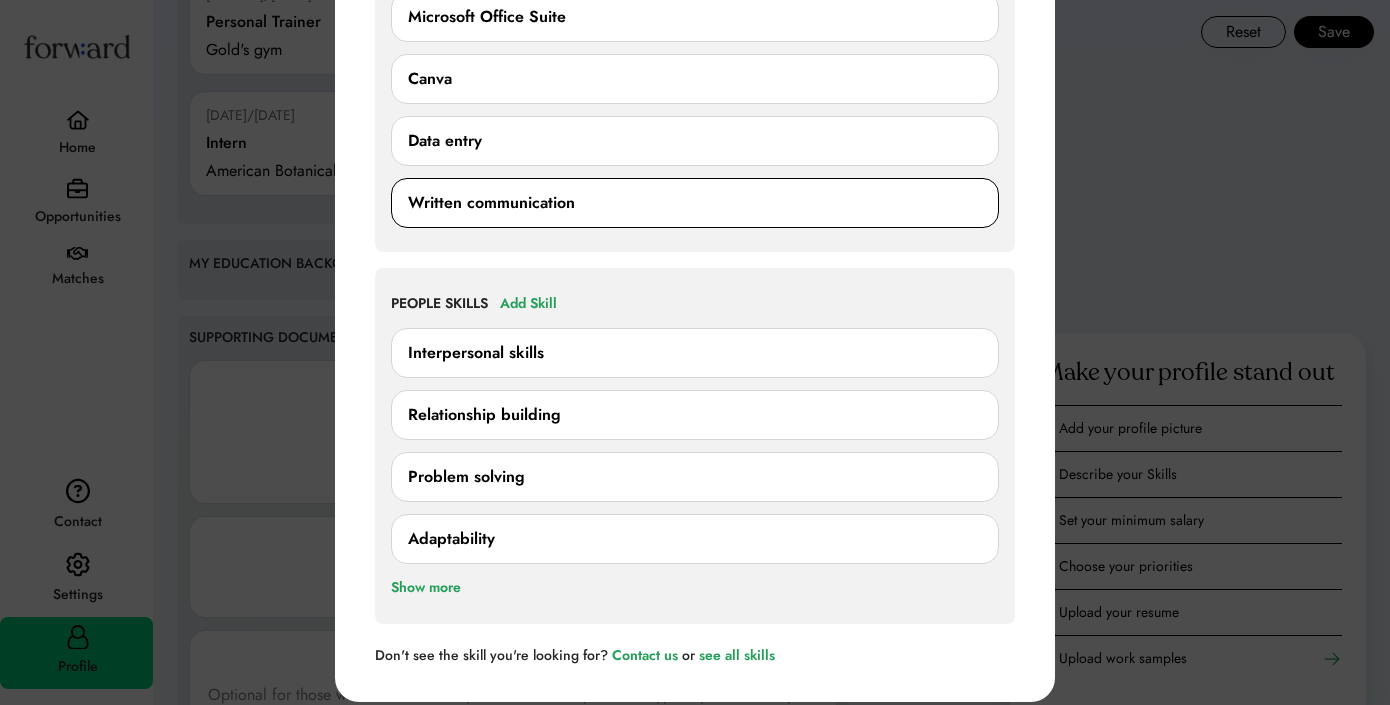 scroll, scrollTop: 2159, scrollLeft: 0, axis: vertical 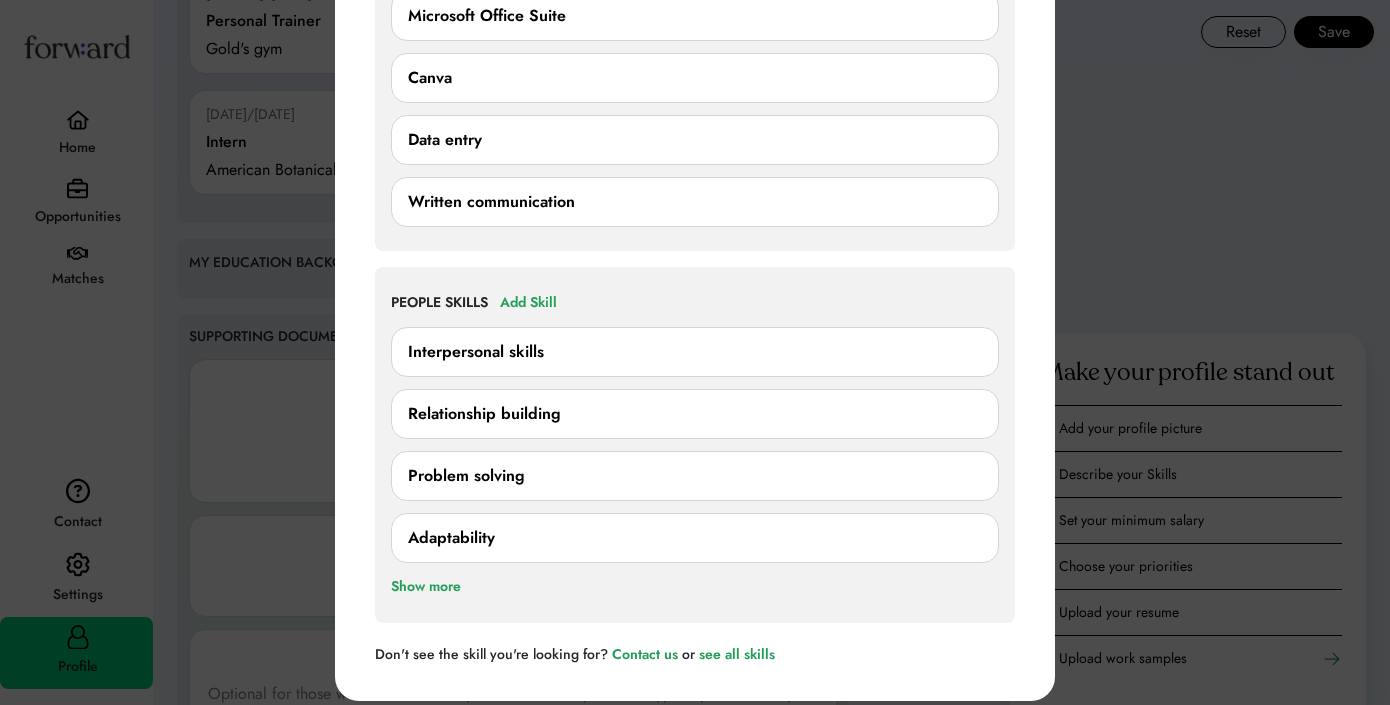click on "Show more" at bounding box center (426, 587) 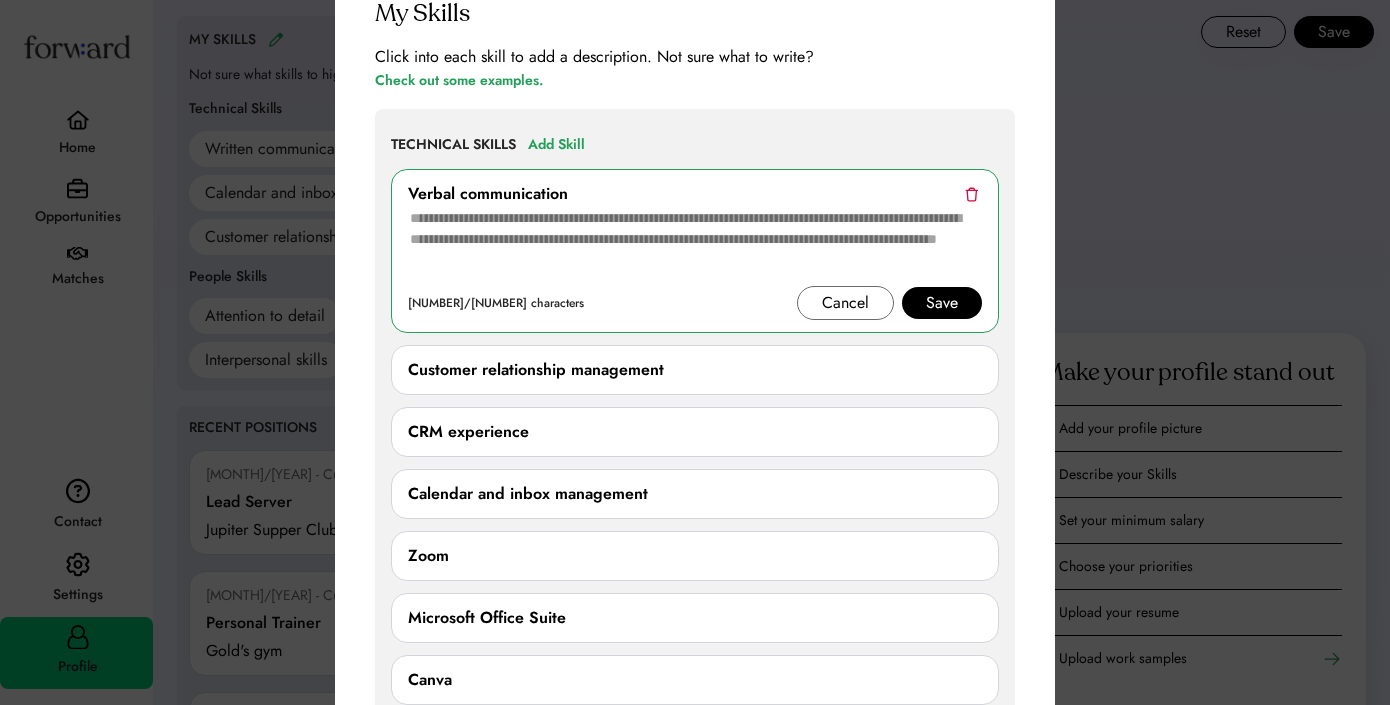 scroll, scrollTop: 1562, scrollLeft: 0, axis: vertical 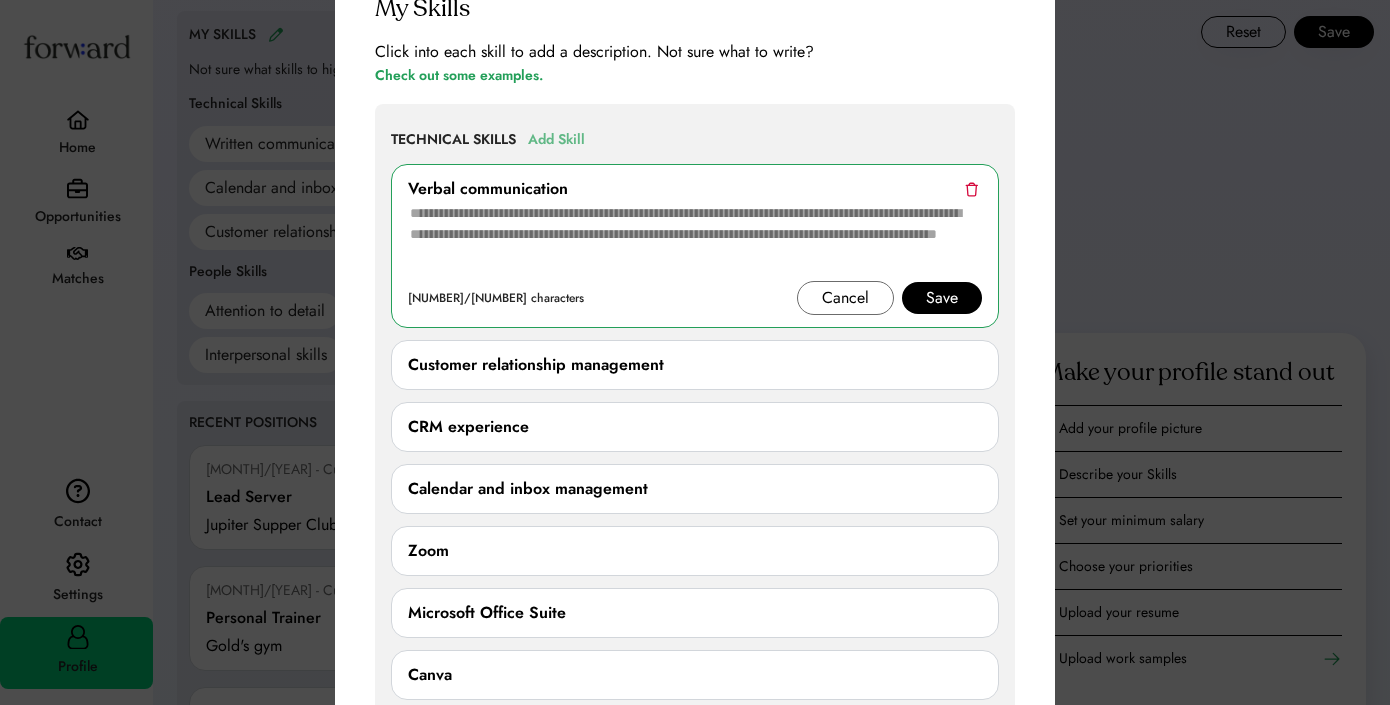 click on "Add Skill" at bounding box center (556, 140) 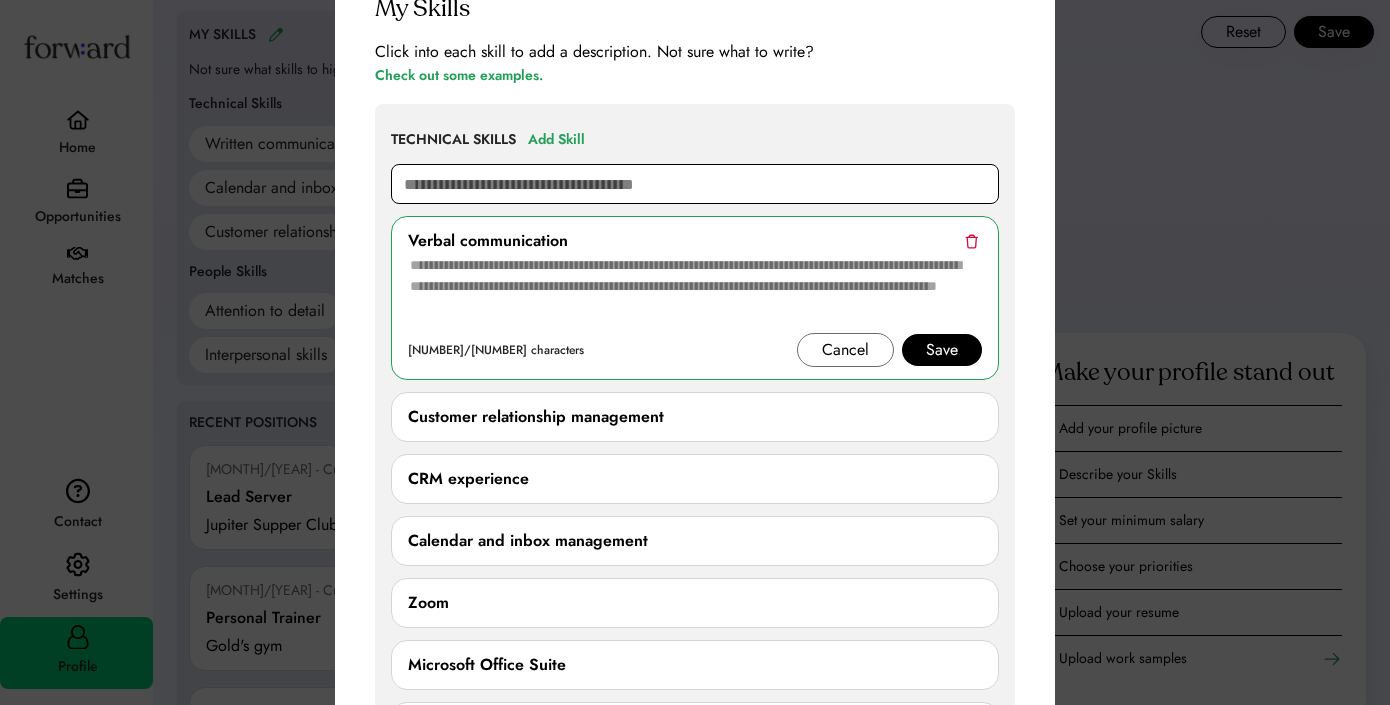 click at bounding box center [695, 184] 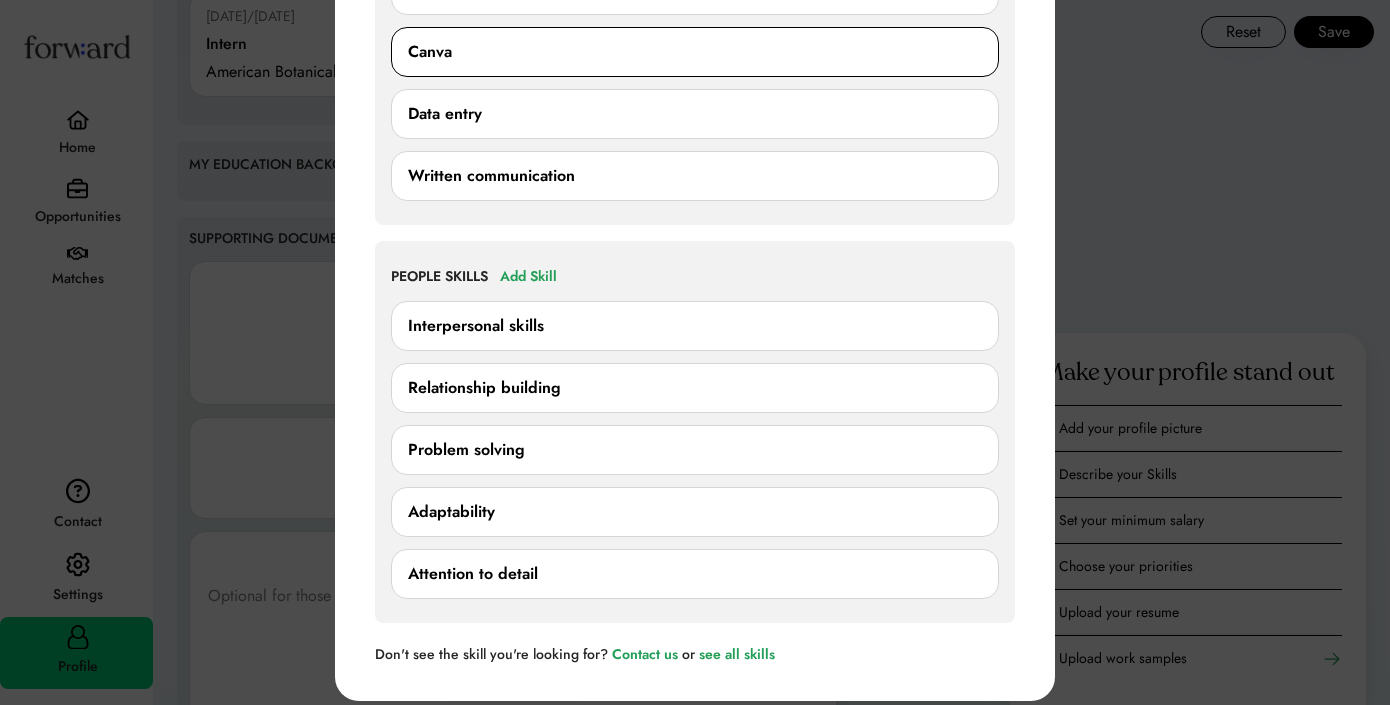 scroll, scrollTop: 2258, scrollLeft: 0, axis: vertical 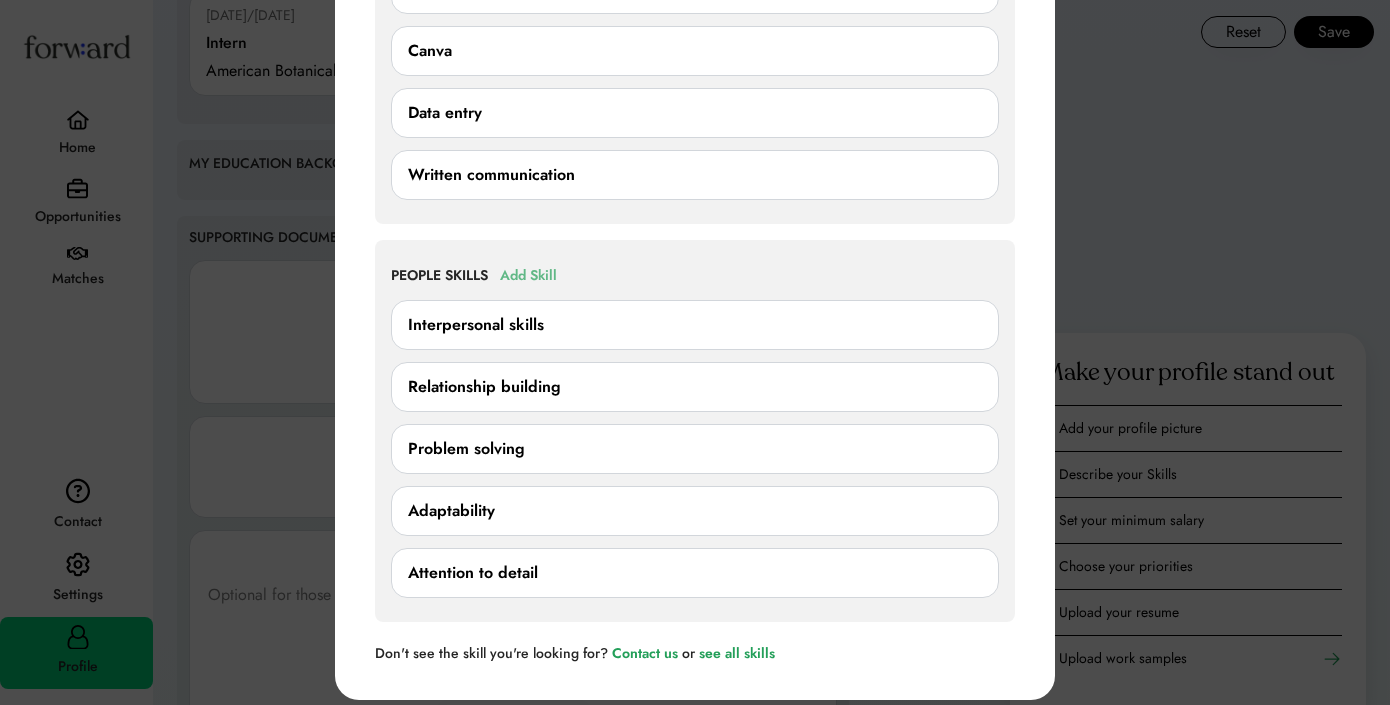 click on "Add Skill" at bounding box center [528, 276] 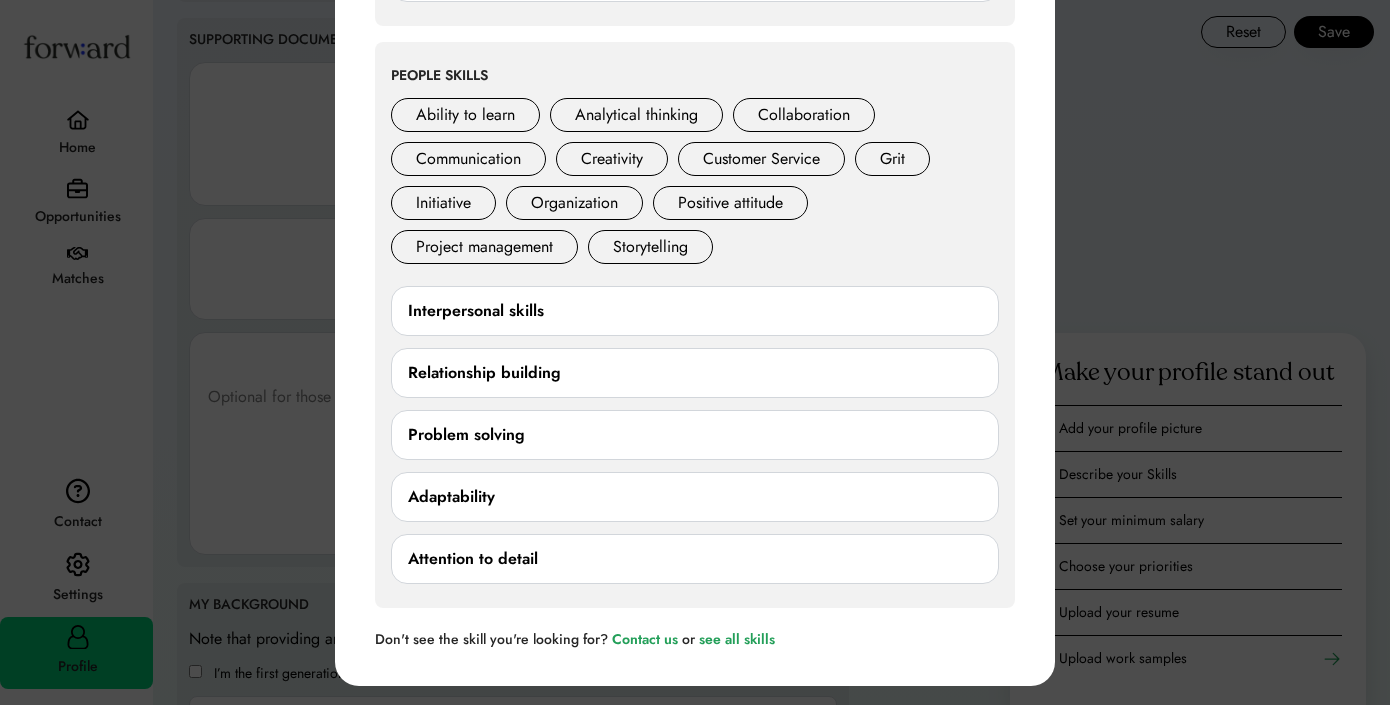 scroll, scrollTop: 2457, scrollLeft: 0, axis: vertical 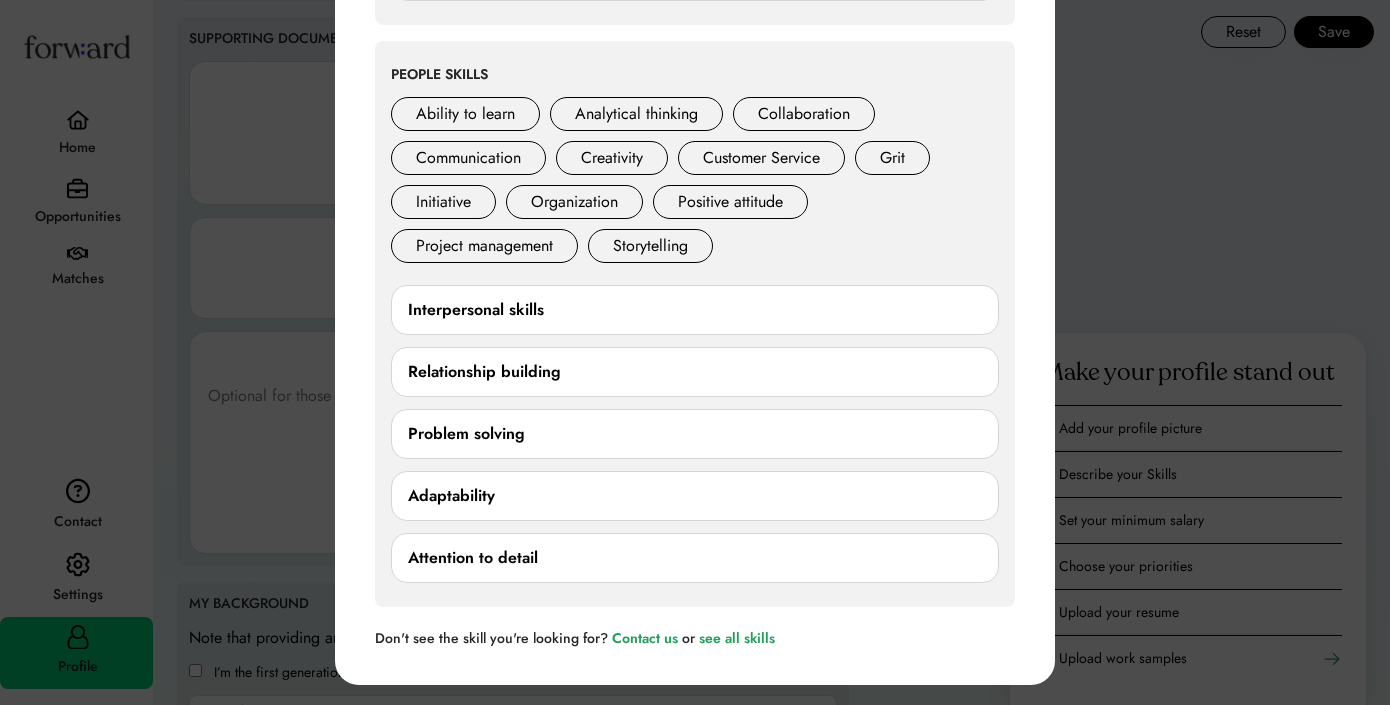 click on "Problem solving" at bounding box center (695, 434) 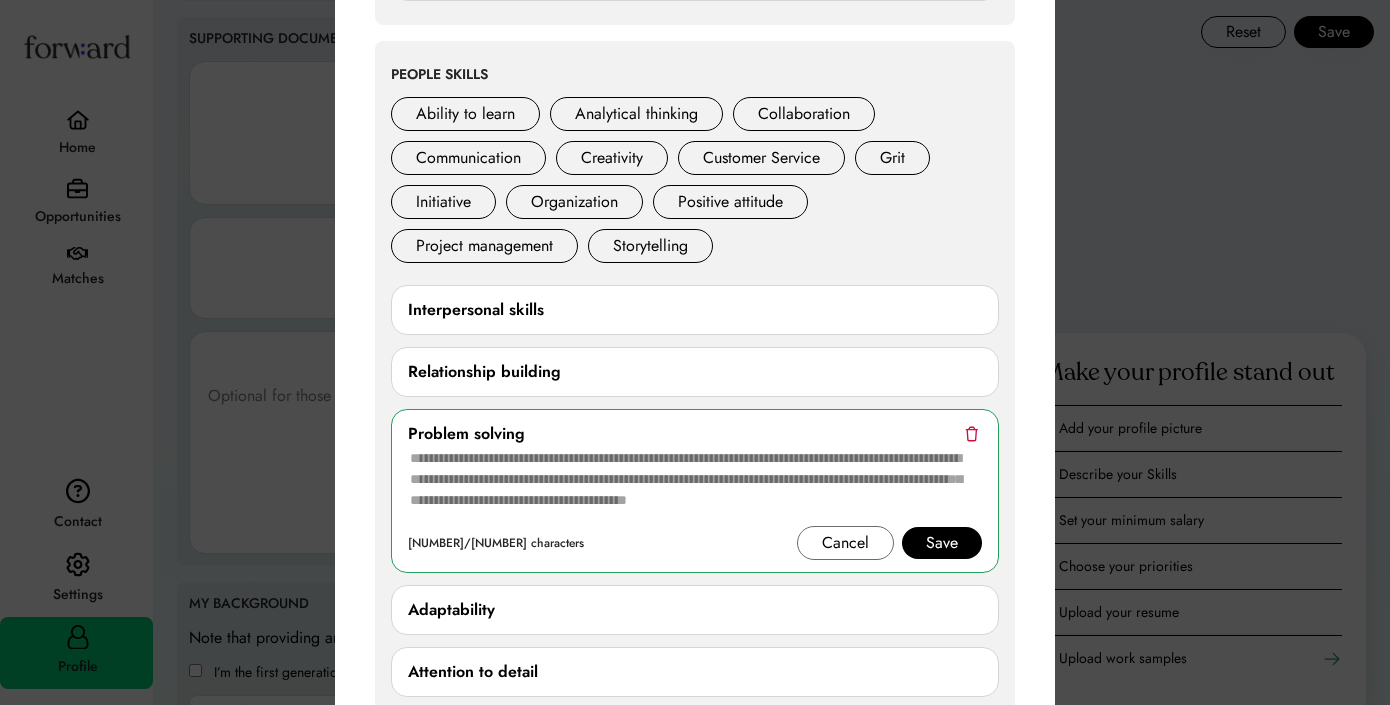 click at bounding box center (971, 433) 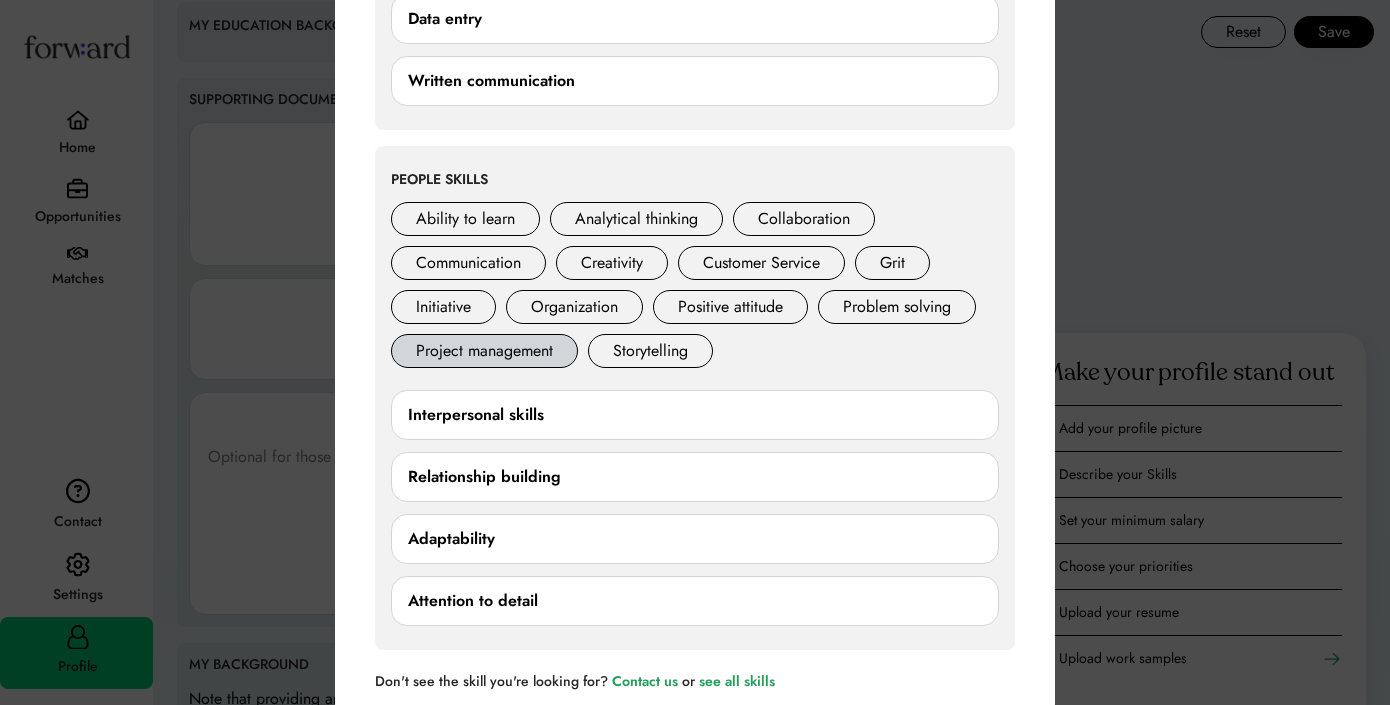 scroll, scrollTop: 2410, scrollLeft: 0, axis: vertical 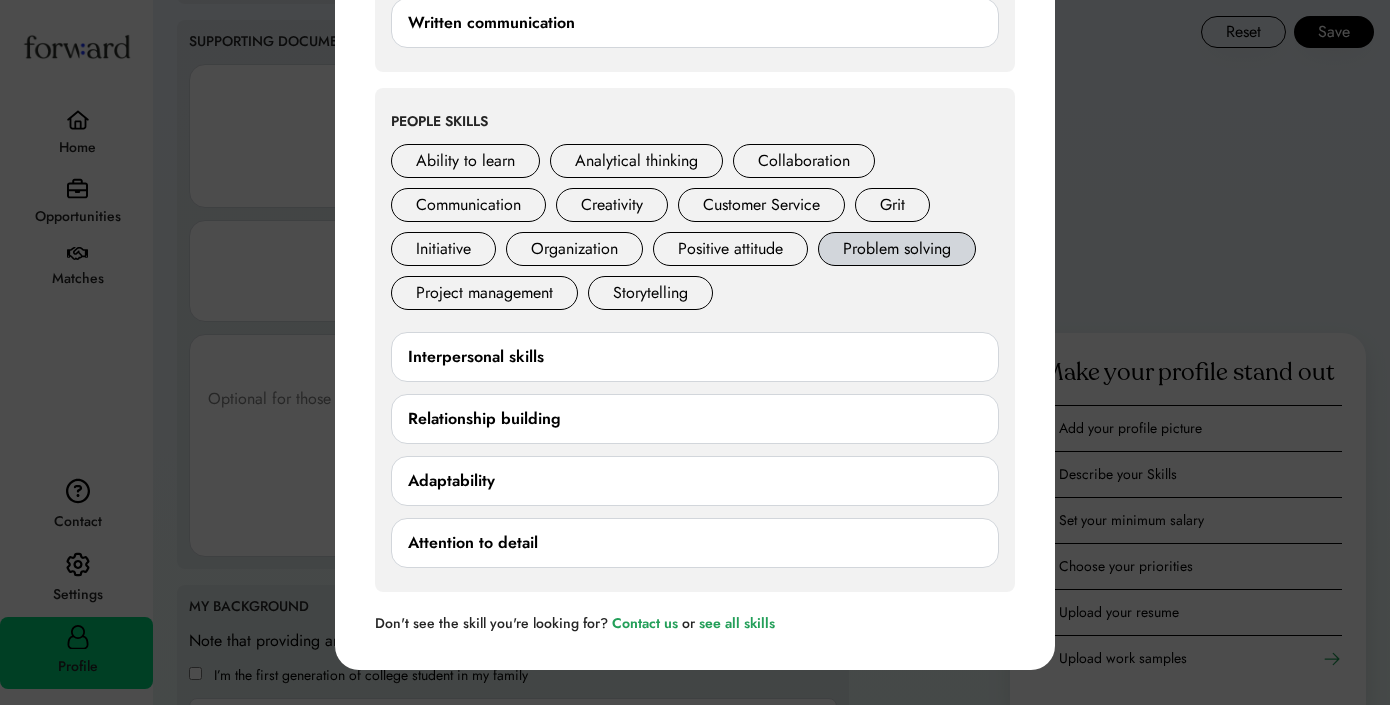 click on "Problem solving" at bounding box center [897, 249] 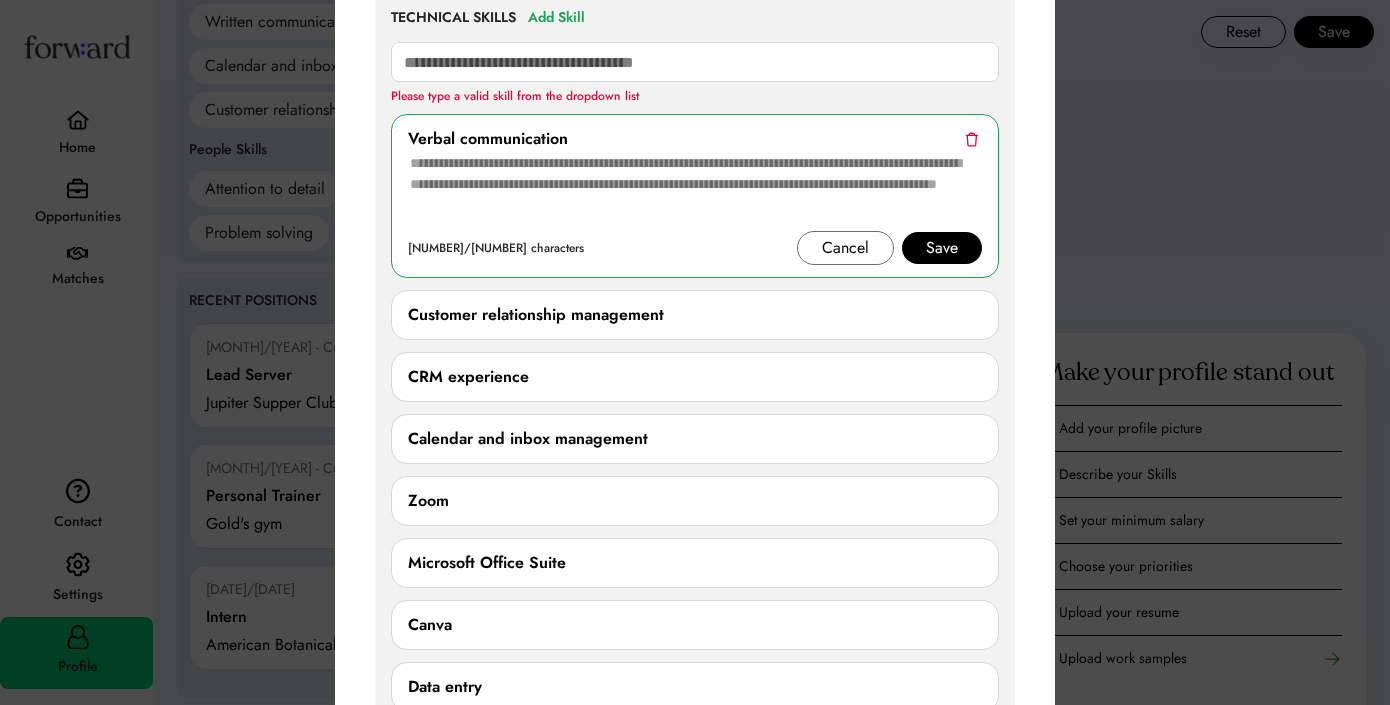 scroll, scrollTop: 1628, scrollLeft: 0, axis: vertical 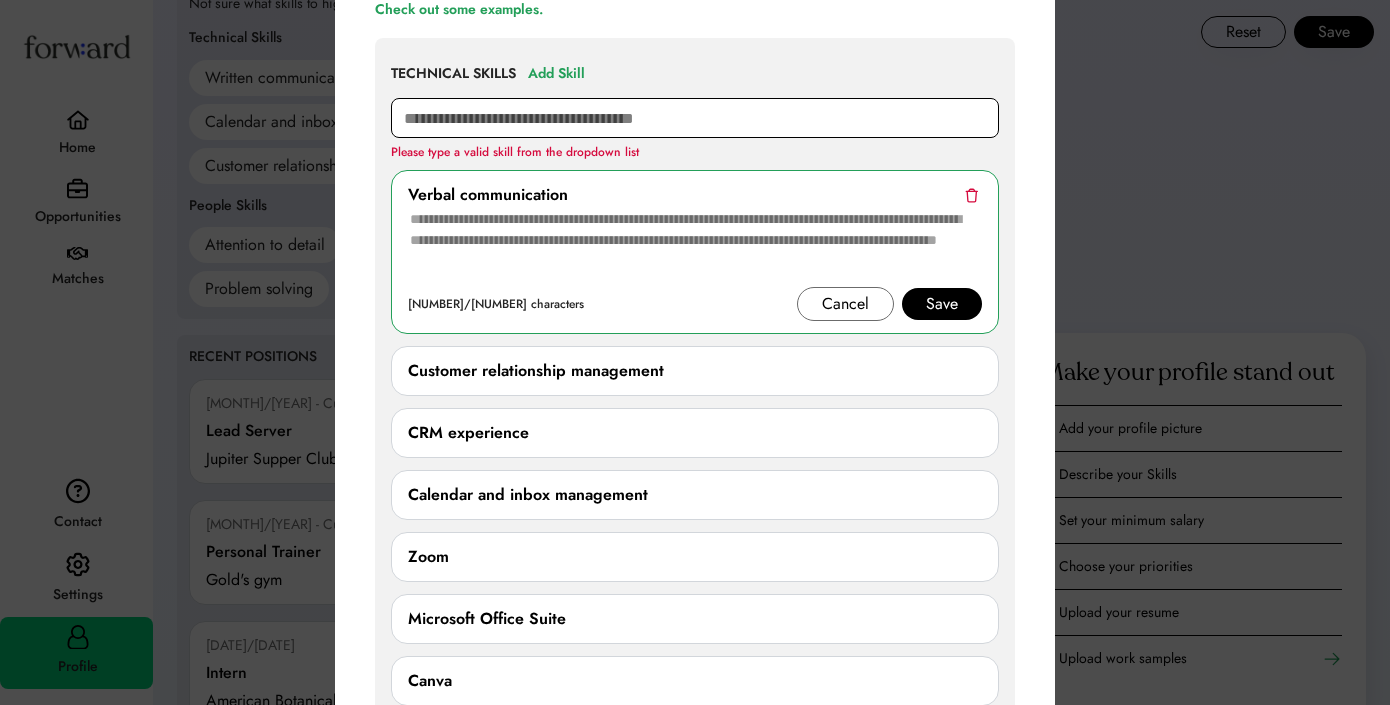 click at bounding box center [695, 118] 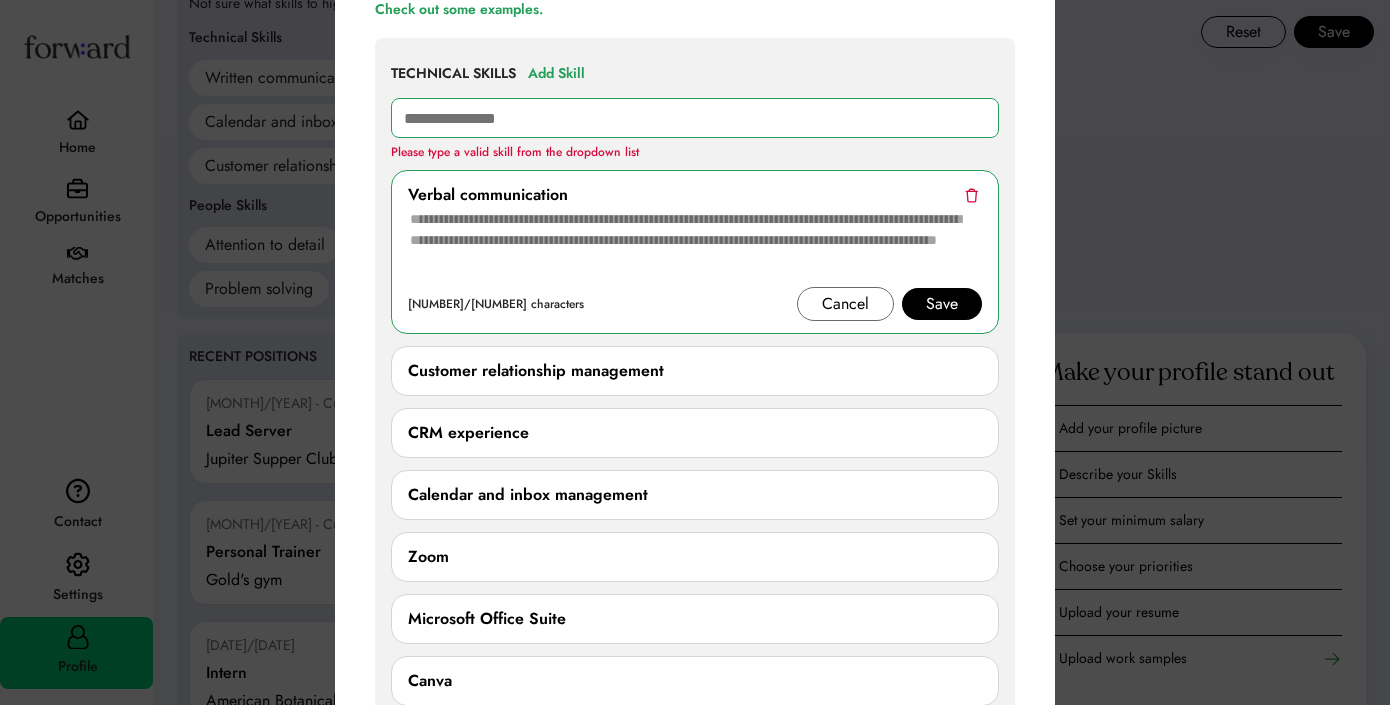 type on "**********" 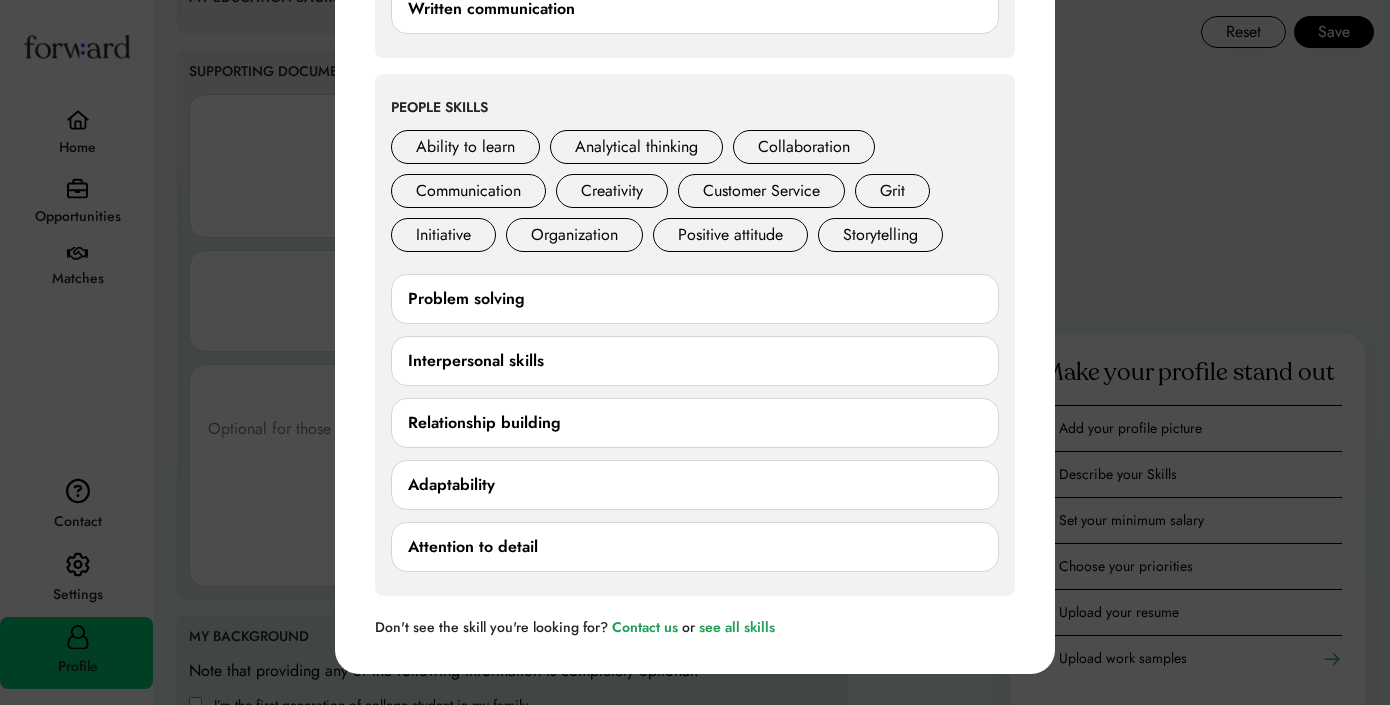 scroll, scrollTop: 2427, scrollLeft: 0, axis: vertical 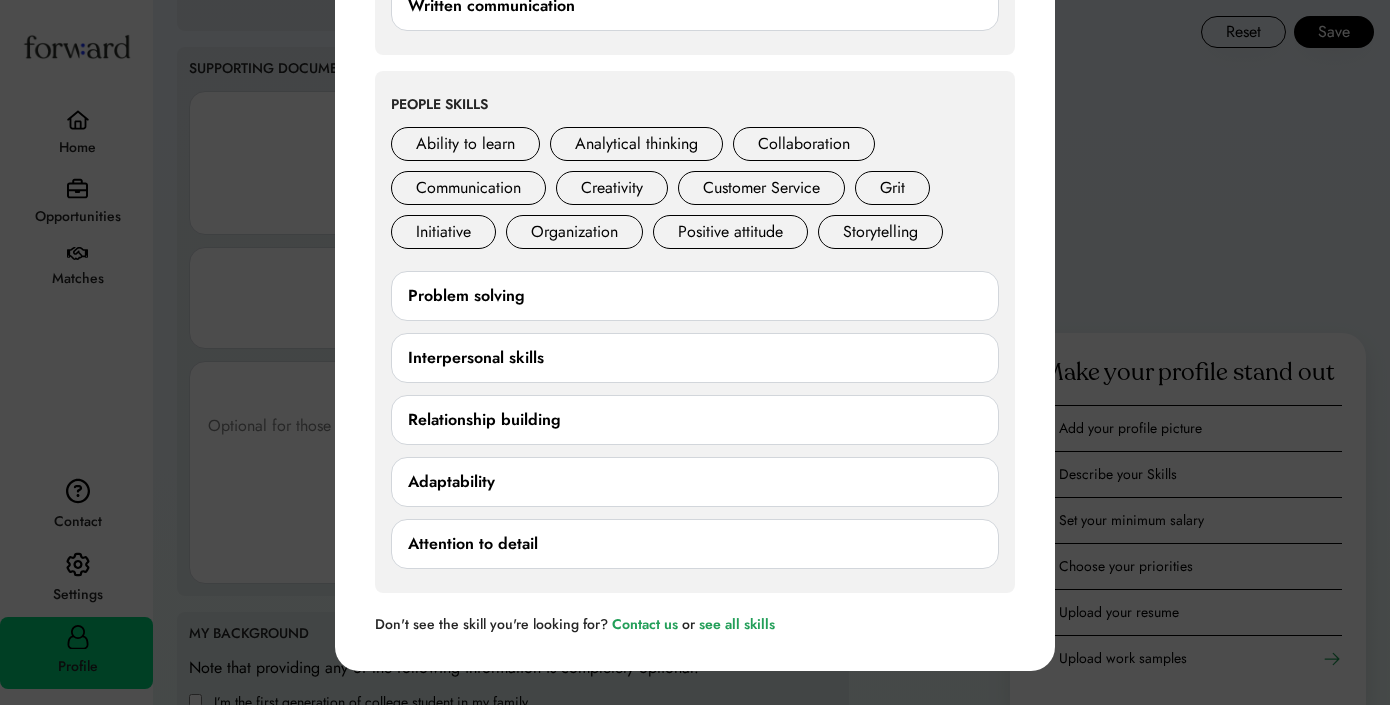 click on "Adaptability" at bounding box center (695, 482) 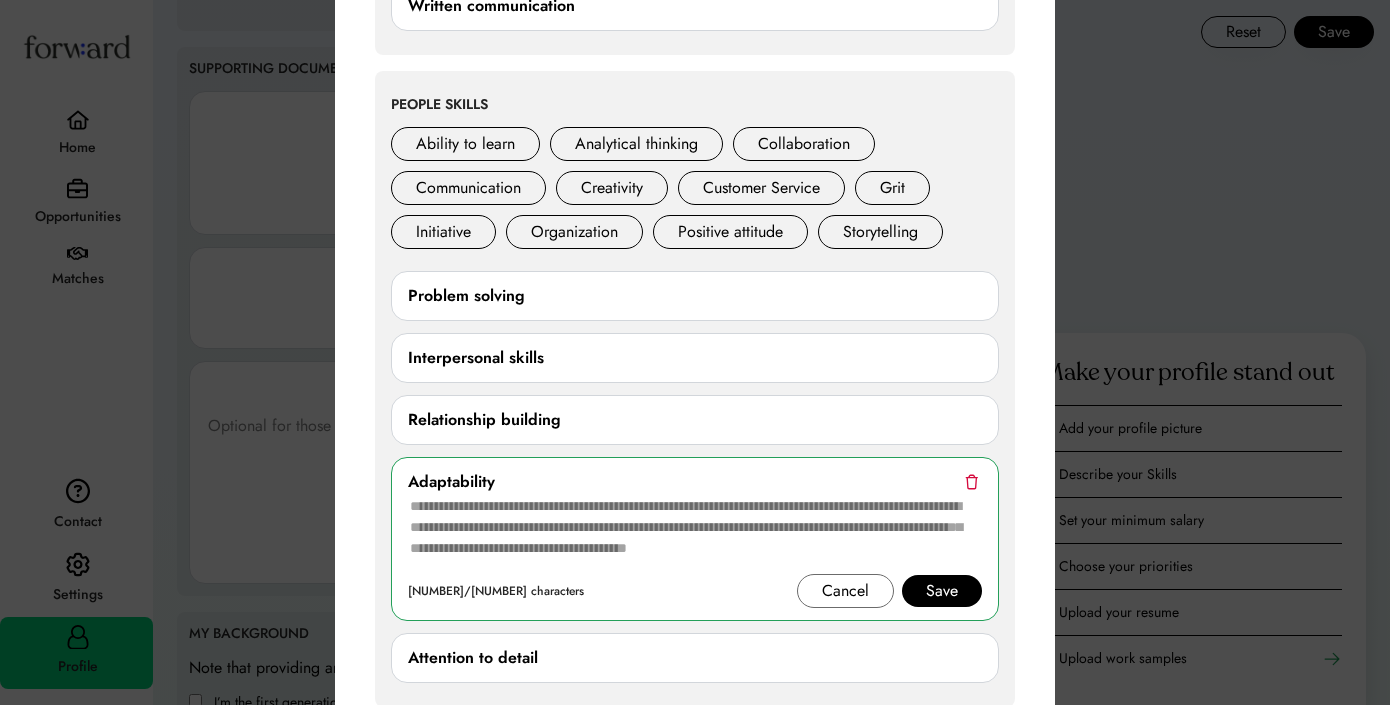 click at bounding box center (971, 481) 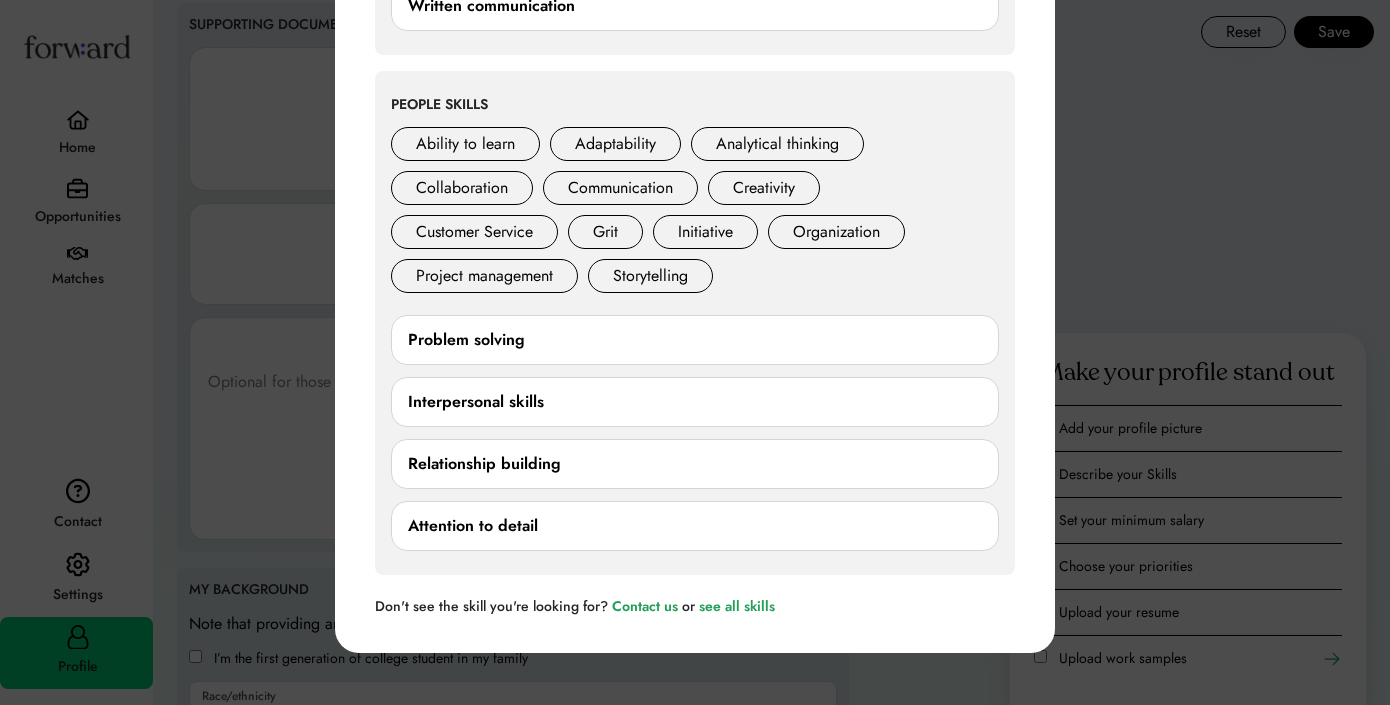 scroll, scrollTop: 2383, scrollLeft: 0, axis: vertical 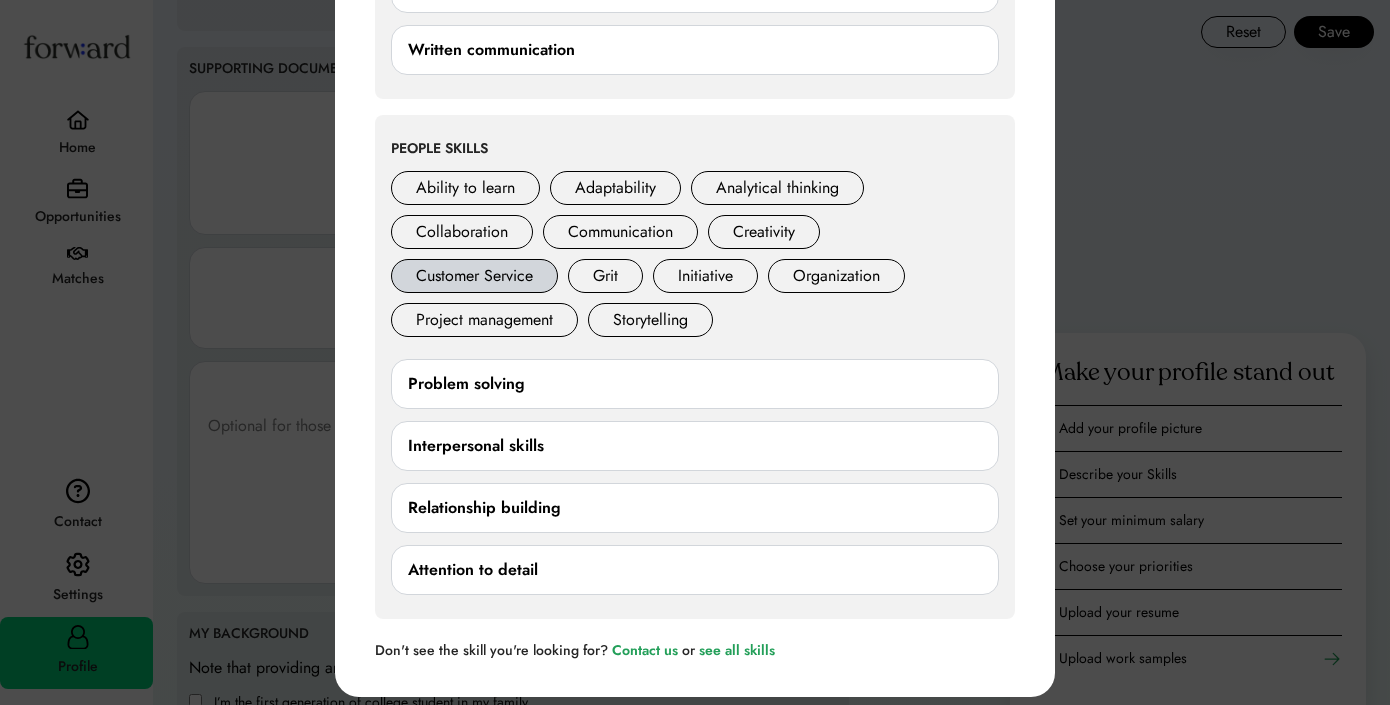 click on "Customer Service" at bounding box center [474, 276] 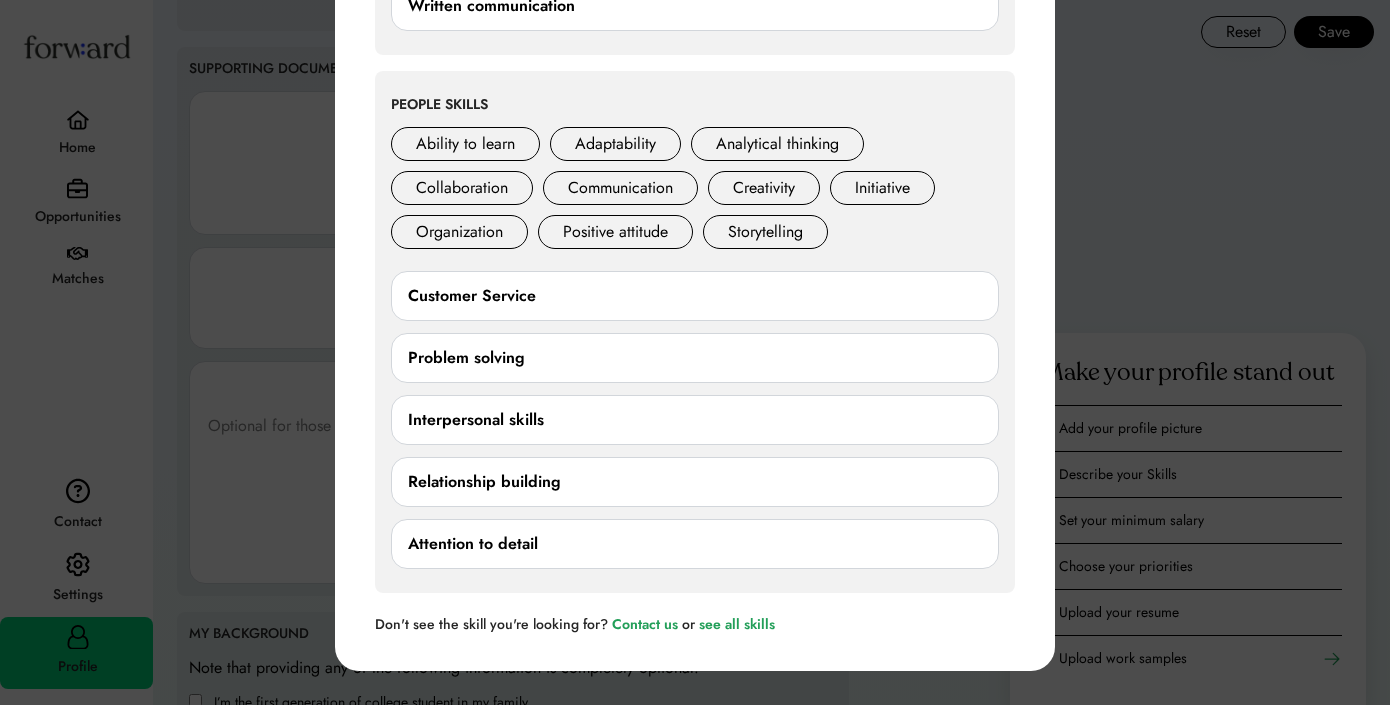 click on "Customer Service" at bounding box center [695, 296] 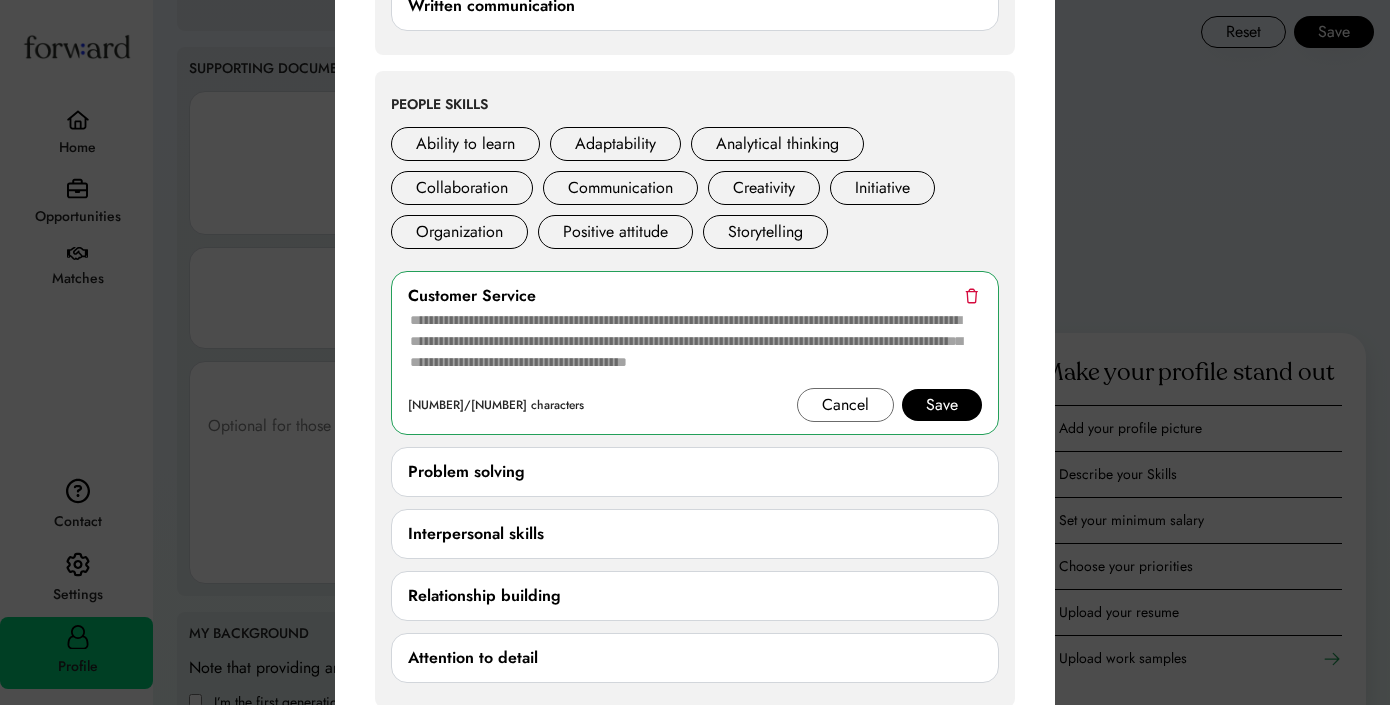 click at bounding box center [695, 348] 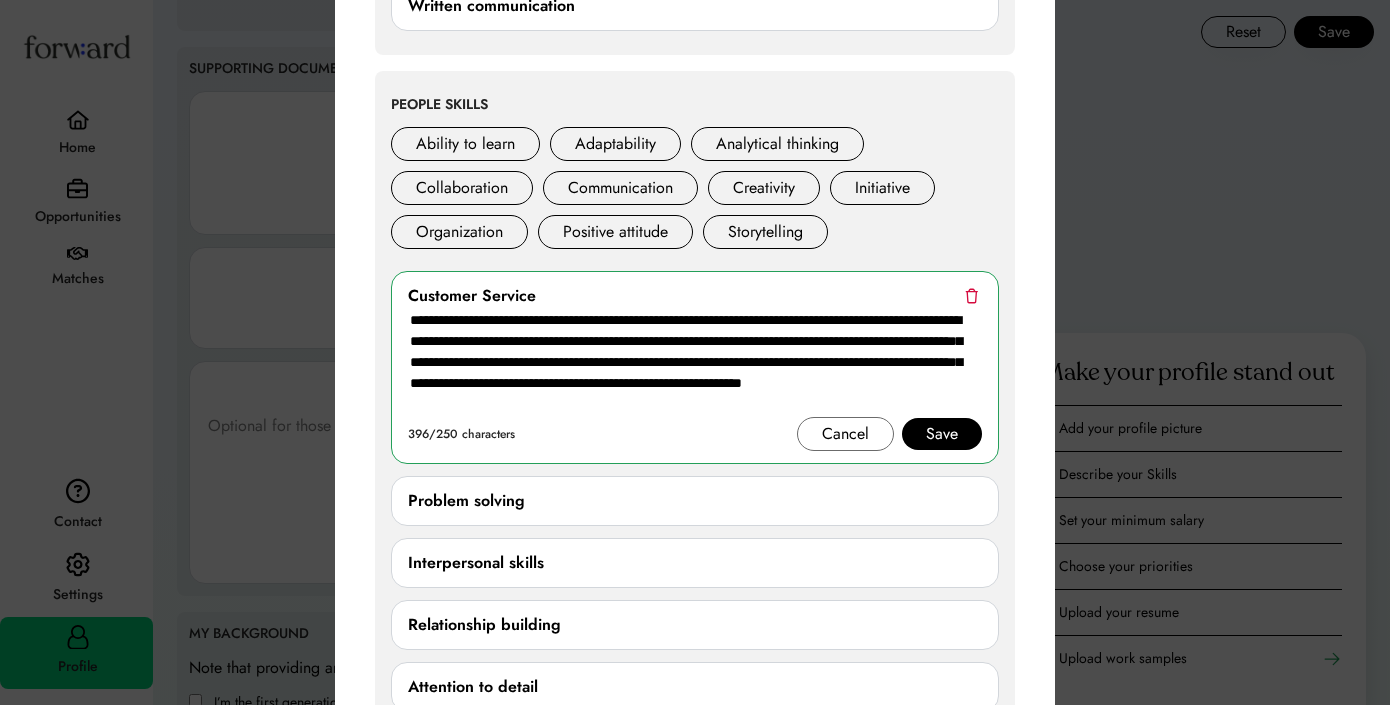 drag, startPoint x: 509, startPoint y: 405, endPoint x: 367, endPoint y: 304, distance: 174.25555 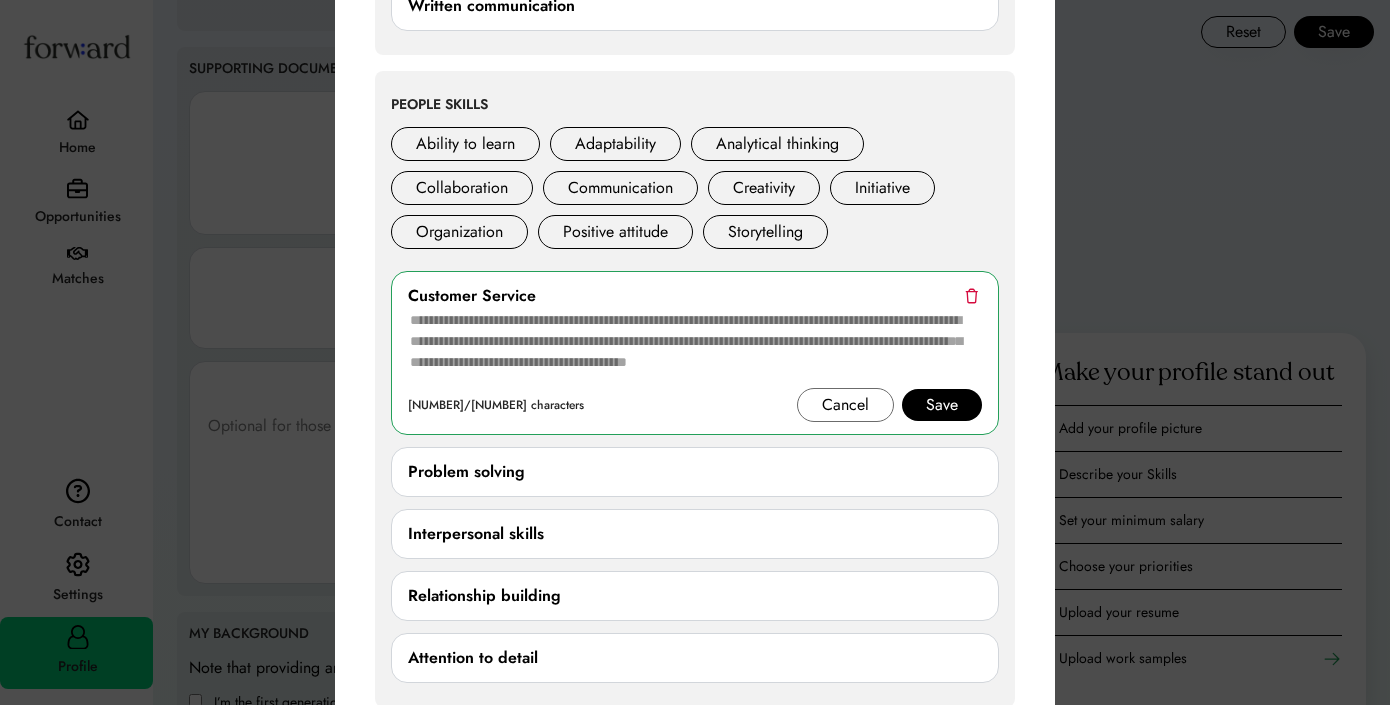 paste on "**********" 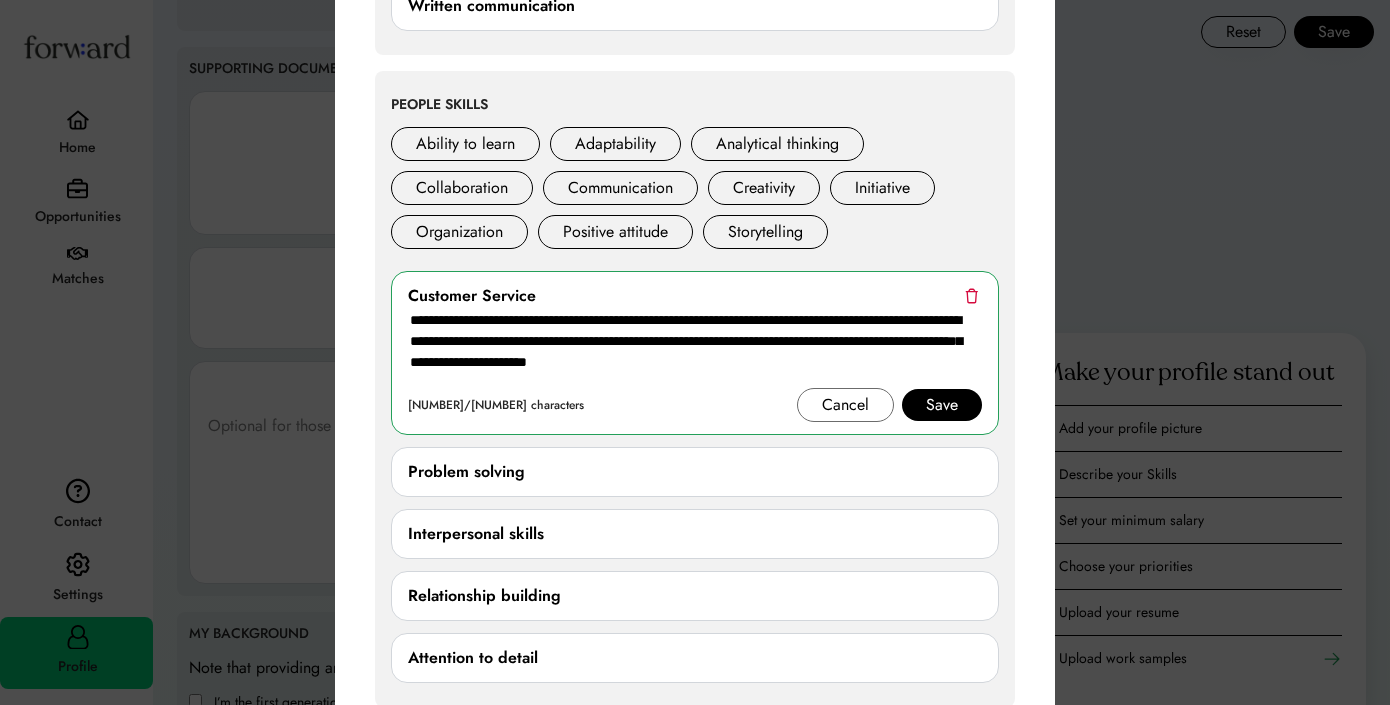 type on "**********" 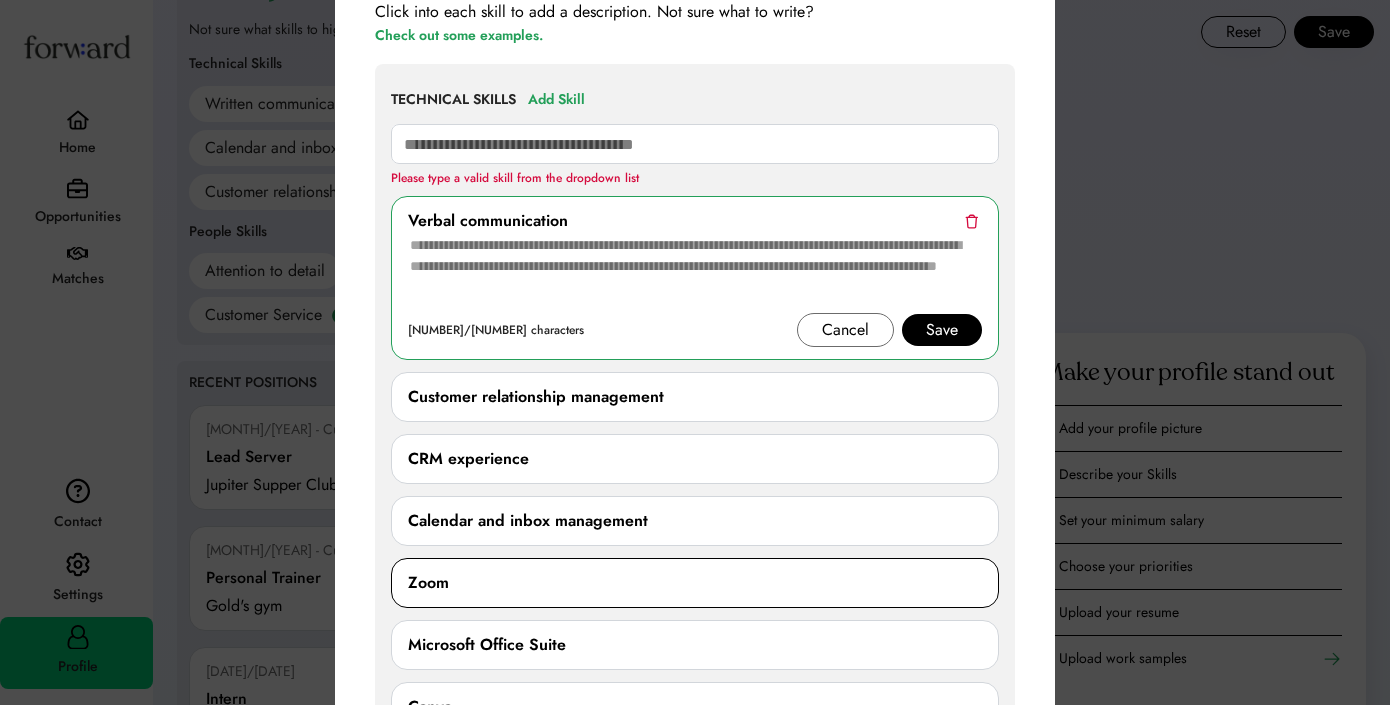 scroll, scrollTop: 1601, scrollLeft: 0, axis: vertical 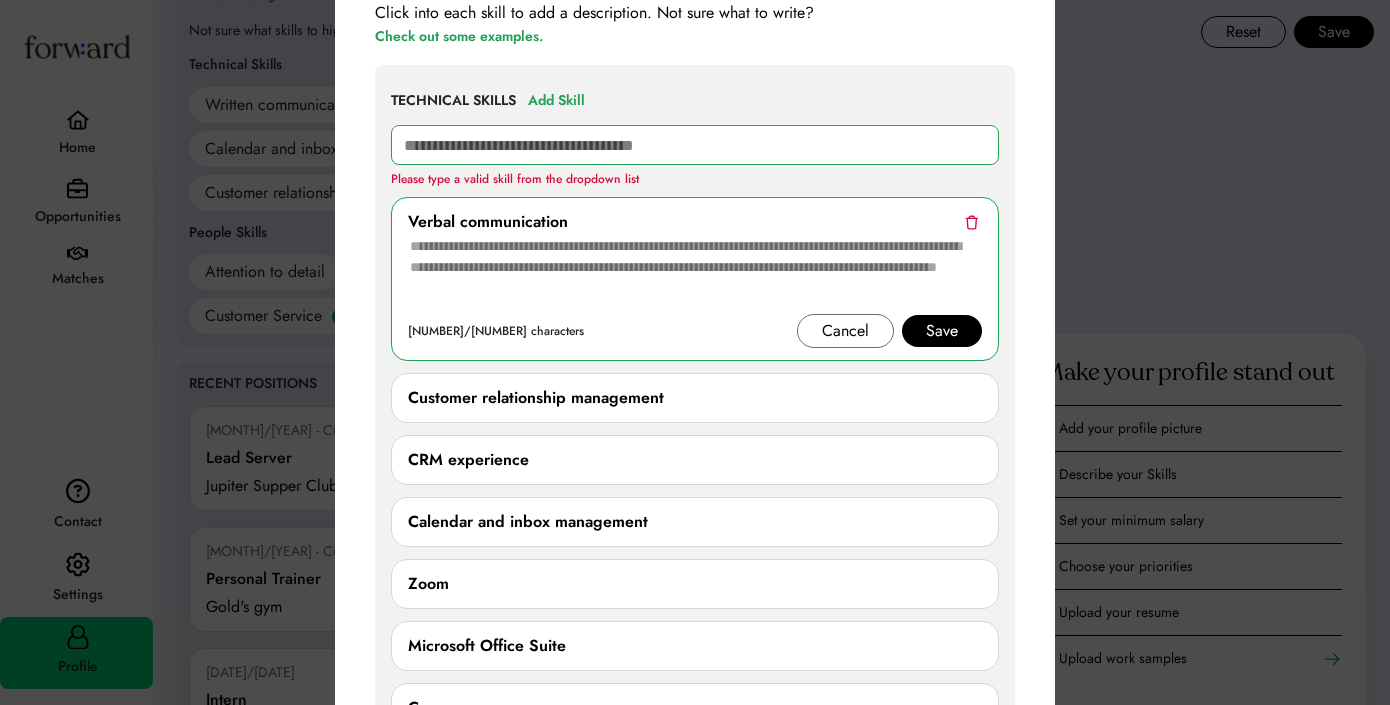 click at bounding box center [695, 145] 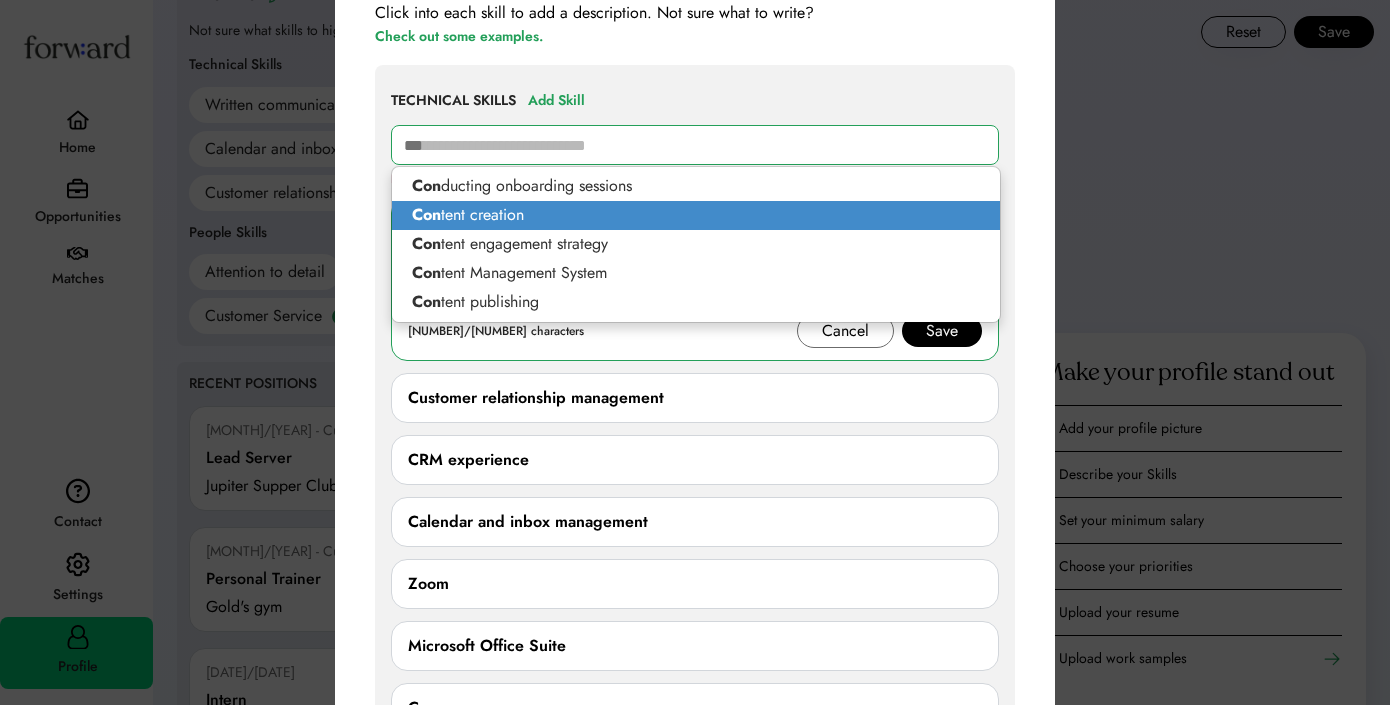 click on "Con tent creation" at bounding box center (696, 215) 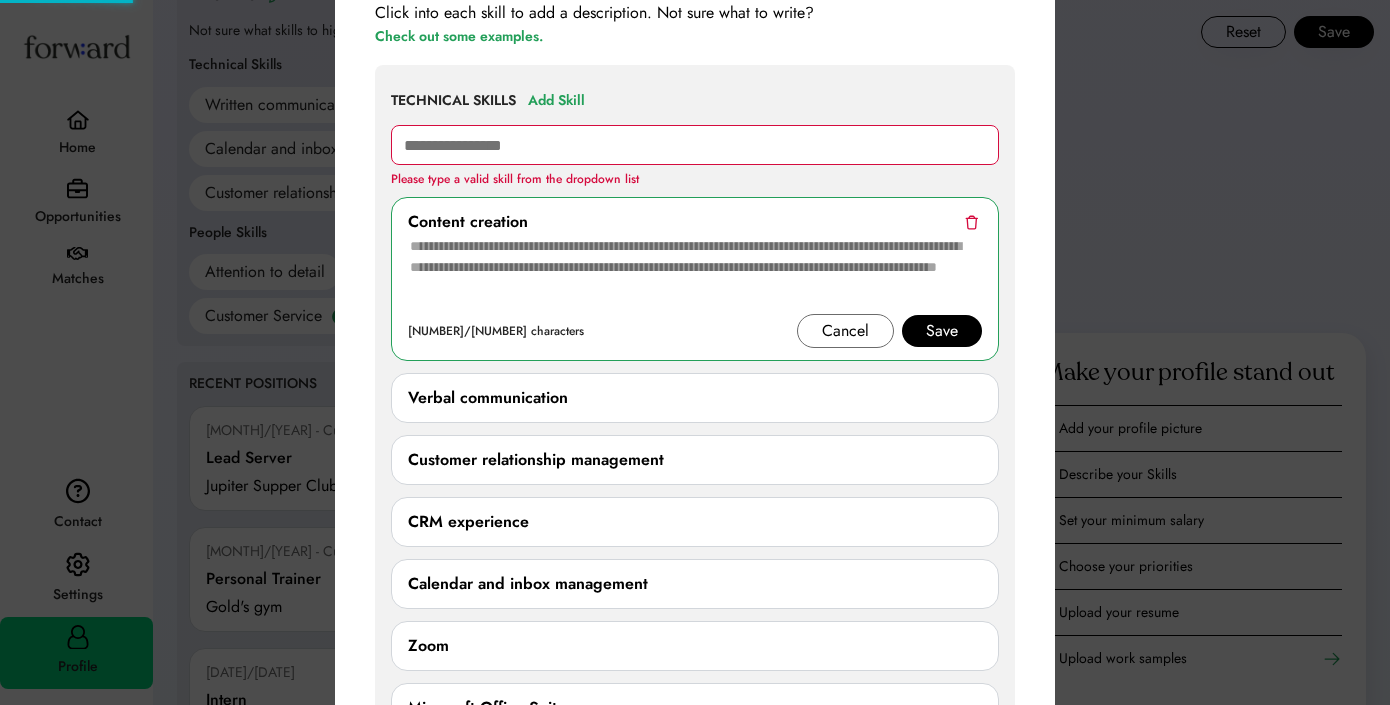 type on "**********" 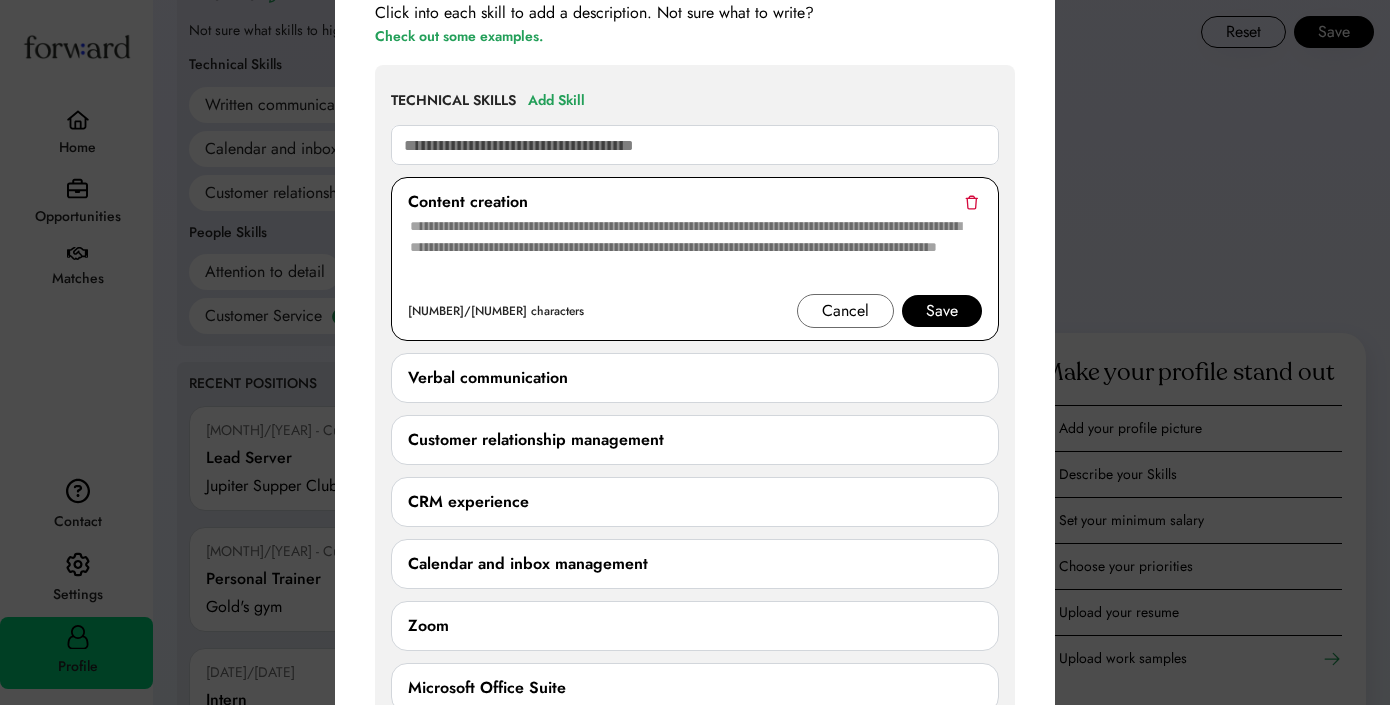 click at bounding box center [695, 254] 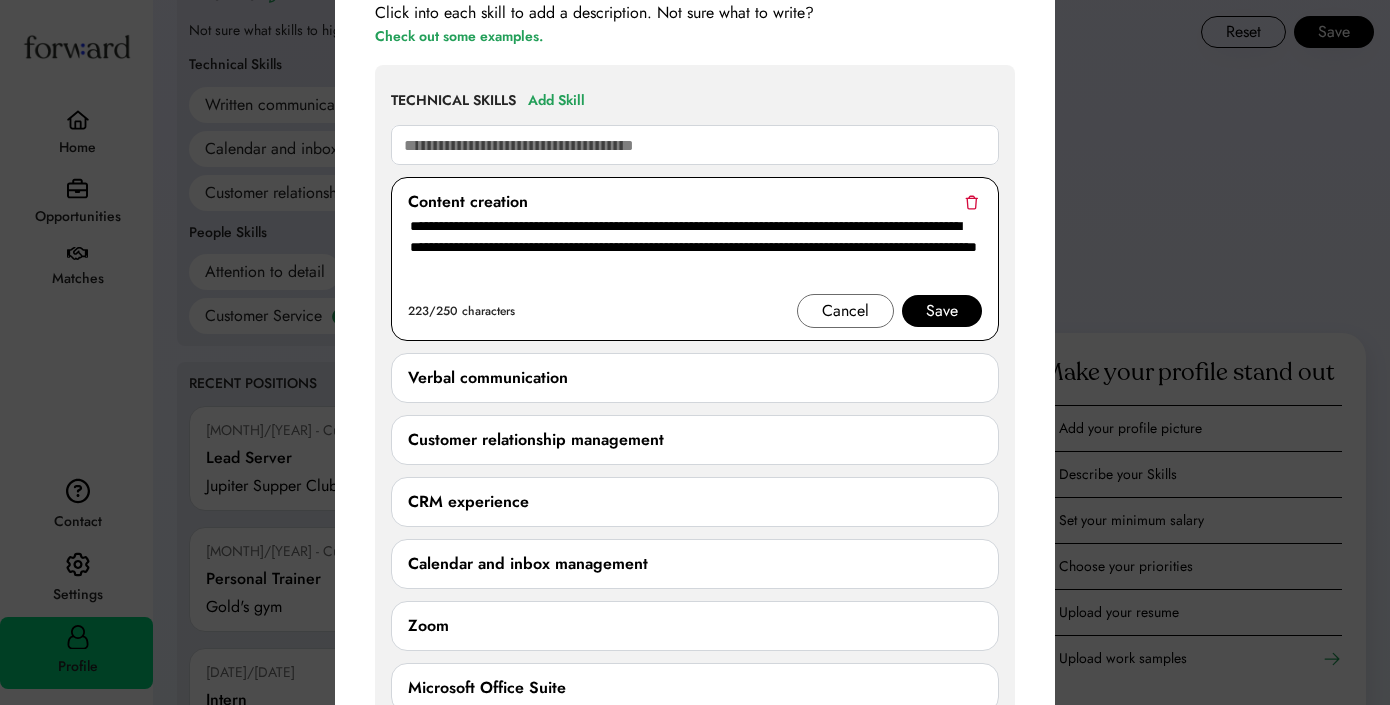 type on "**********" 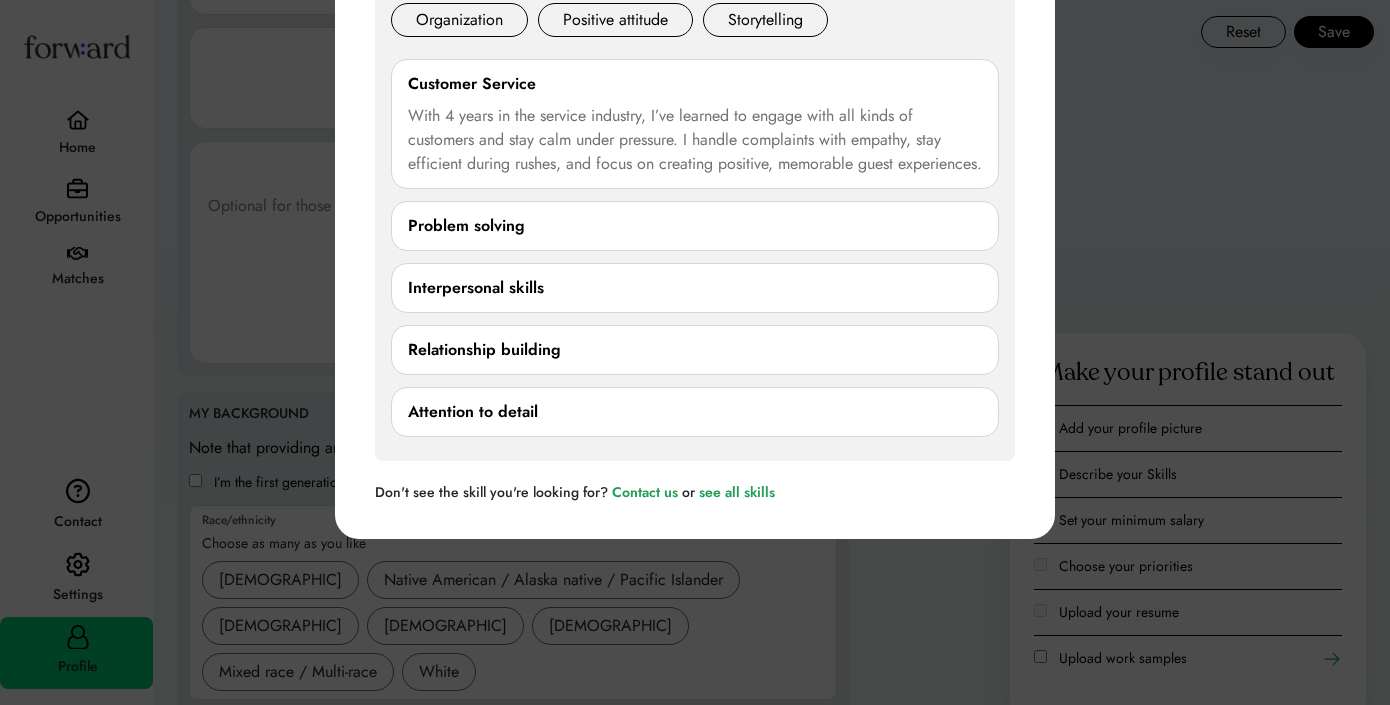 scroll, scrollTop: 2649, scrollLeft: 0, axis: vertical 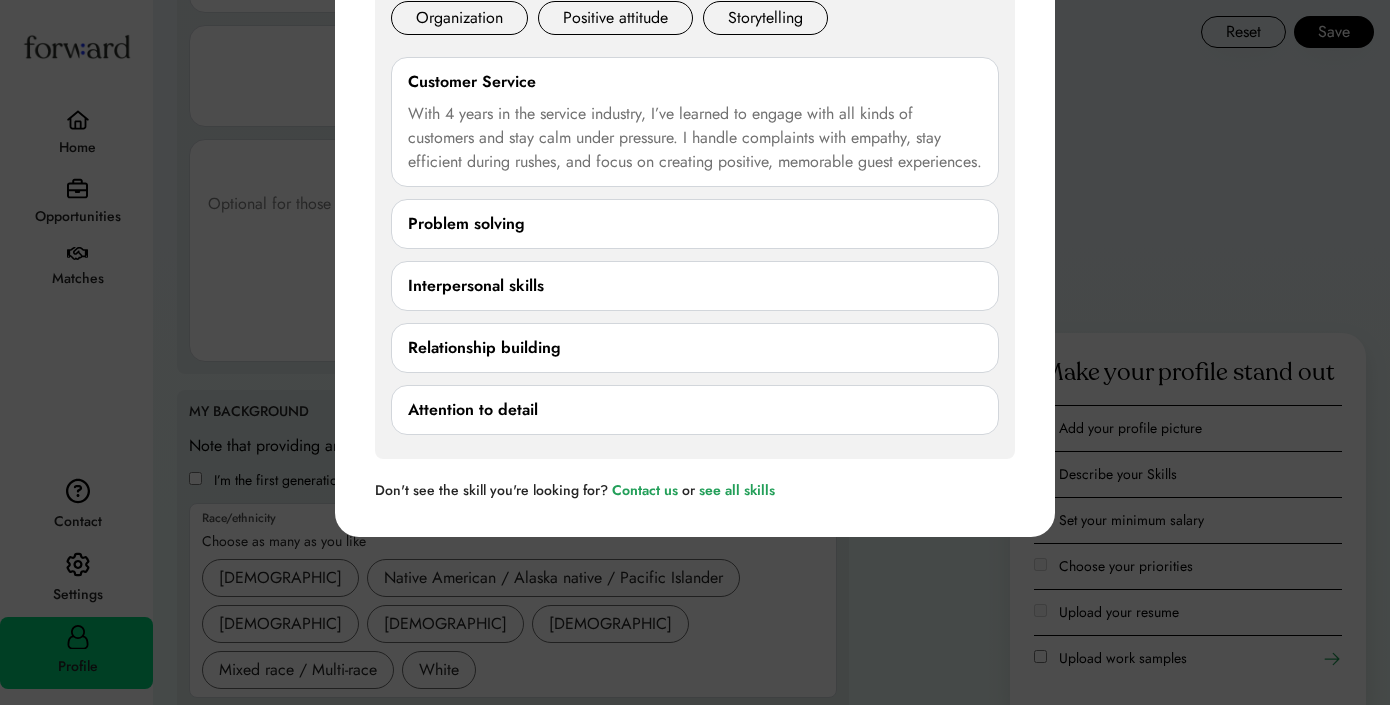 click on "Relationship building 0/250 characters Cancel Save" at bounding box center (695, 348) 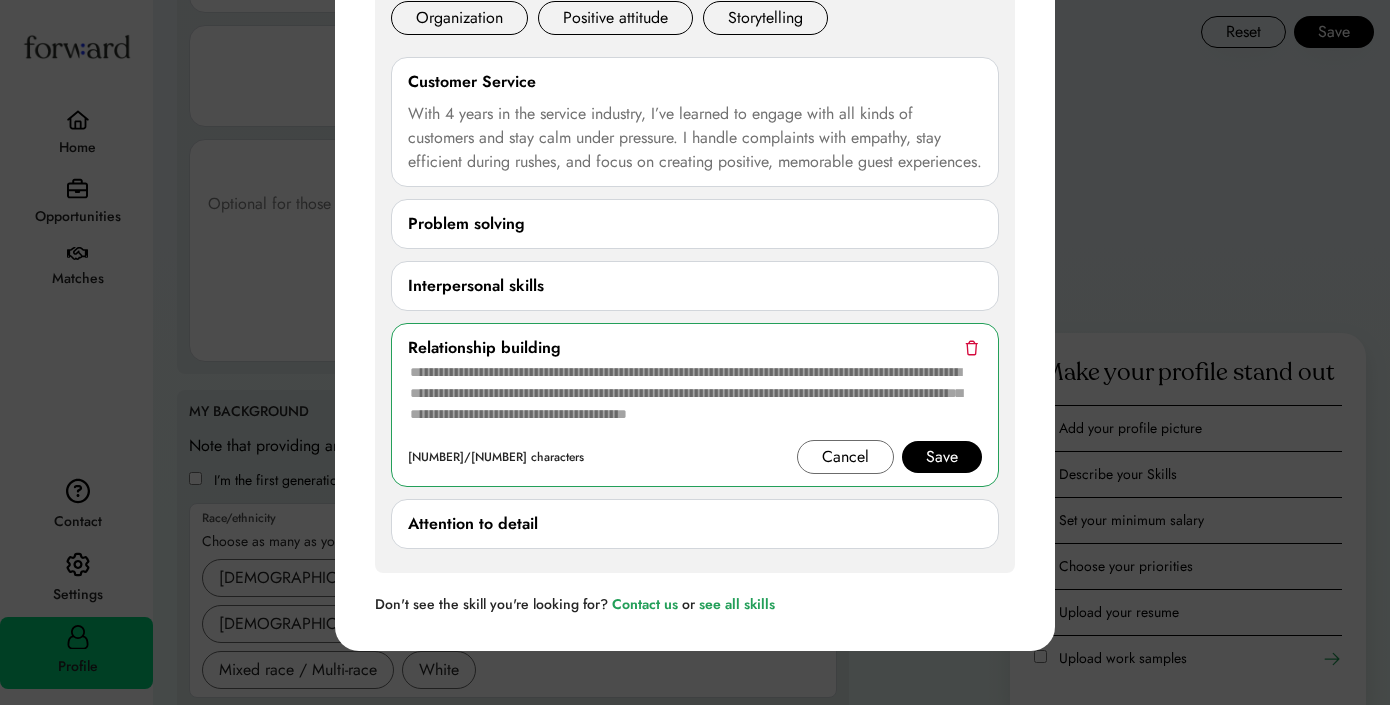 click at bounding box center (695, 400) 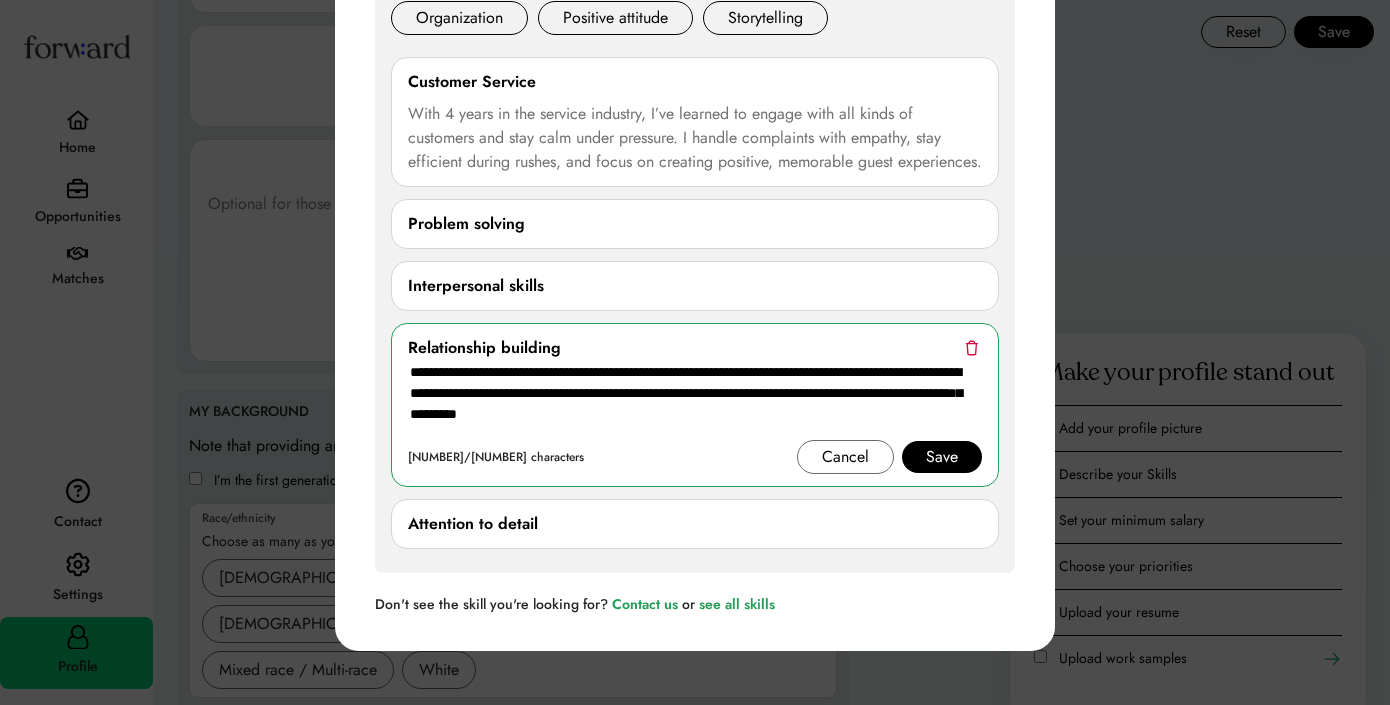 type on "**********" 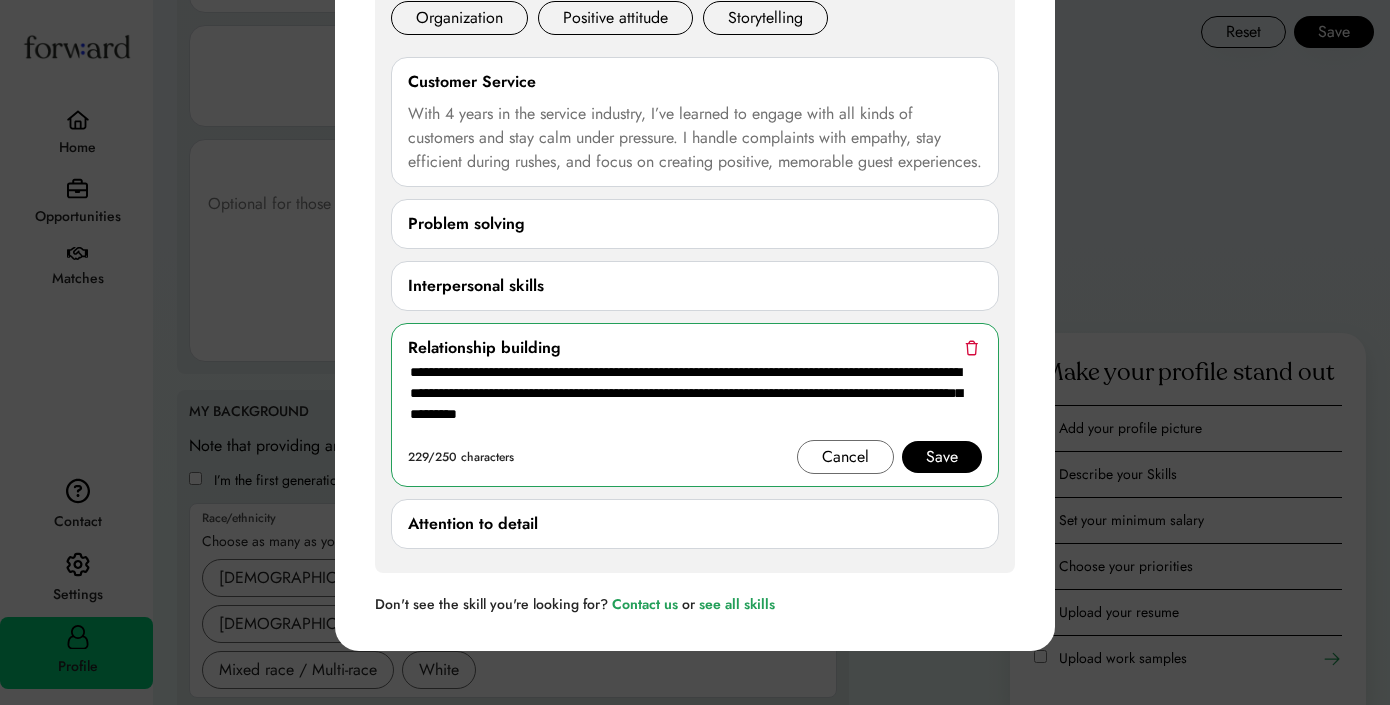 click on "Save" at bounding box center [942, 457] 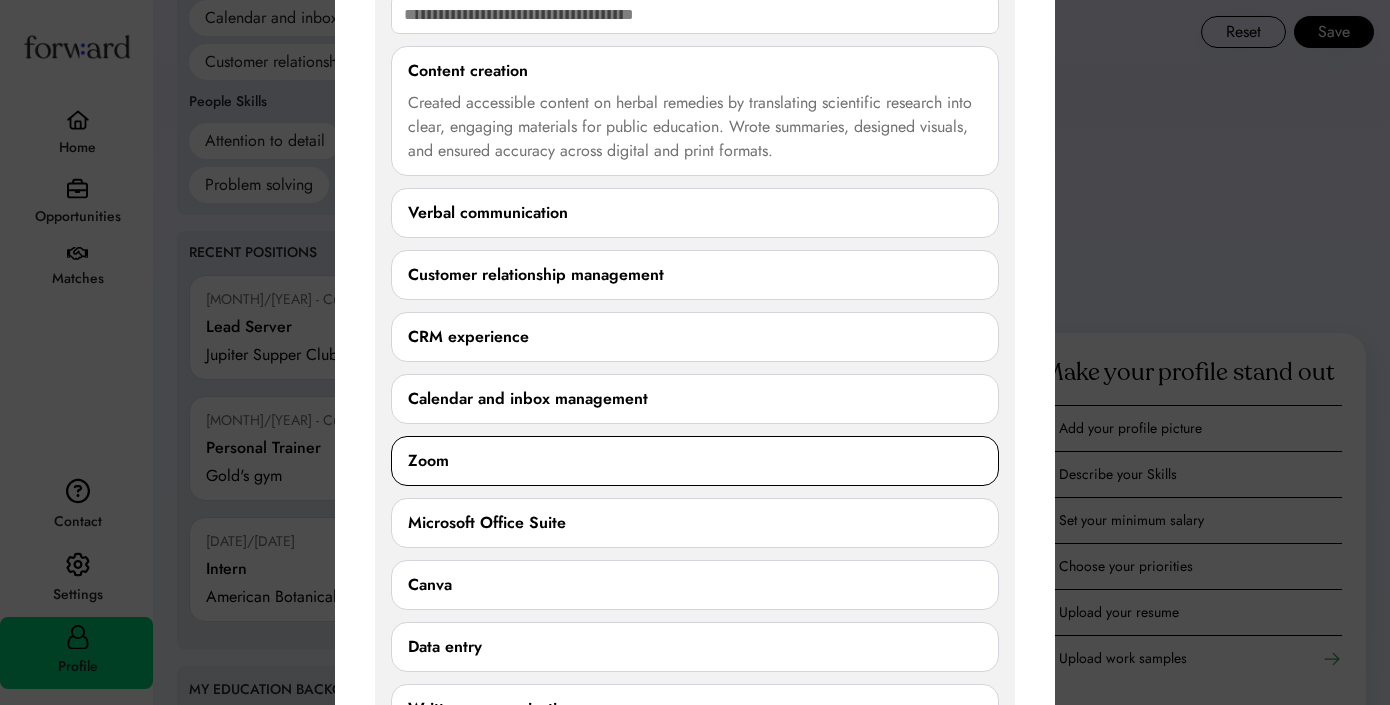 scroll, scrollTop: 1712, scrollLeft: 0, axis: vertical 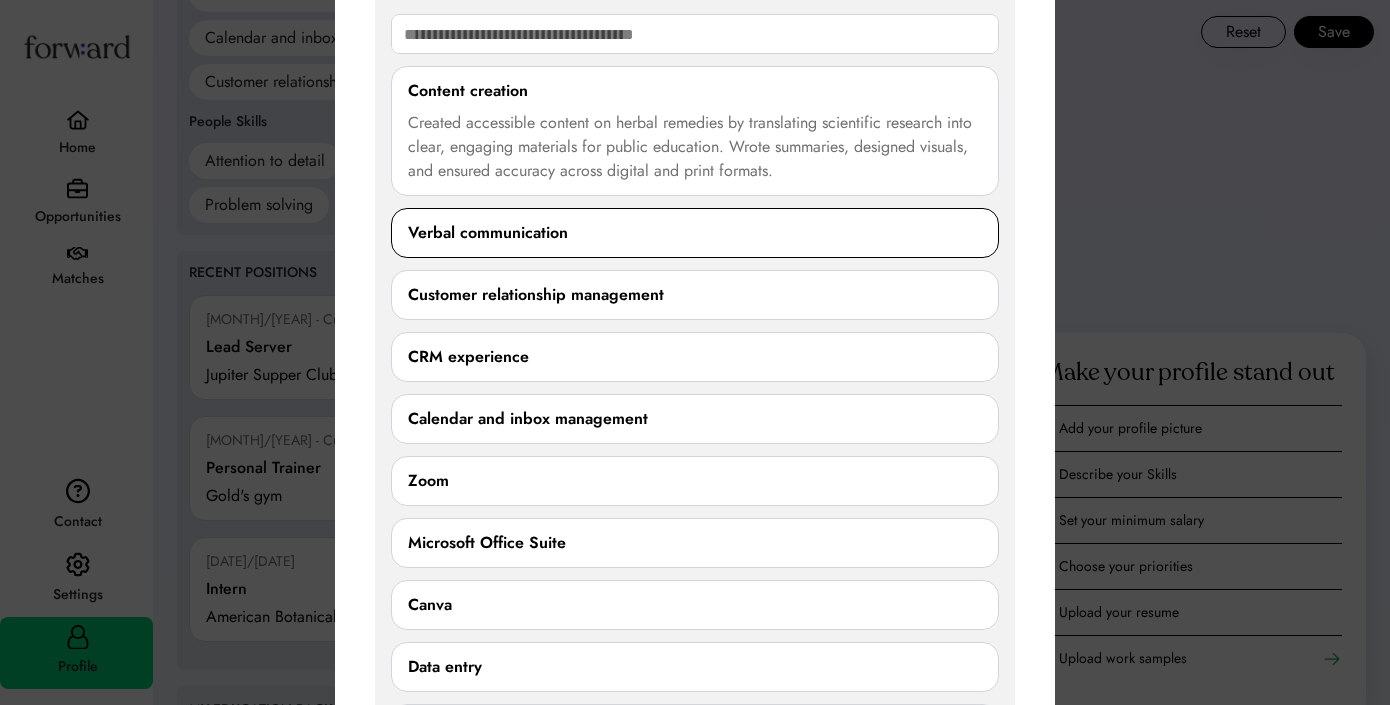click on "Verbal communication" at bounding box center (488, 233) 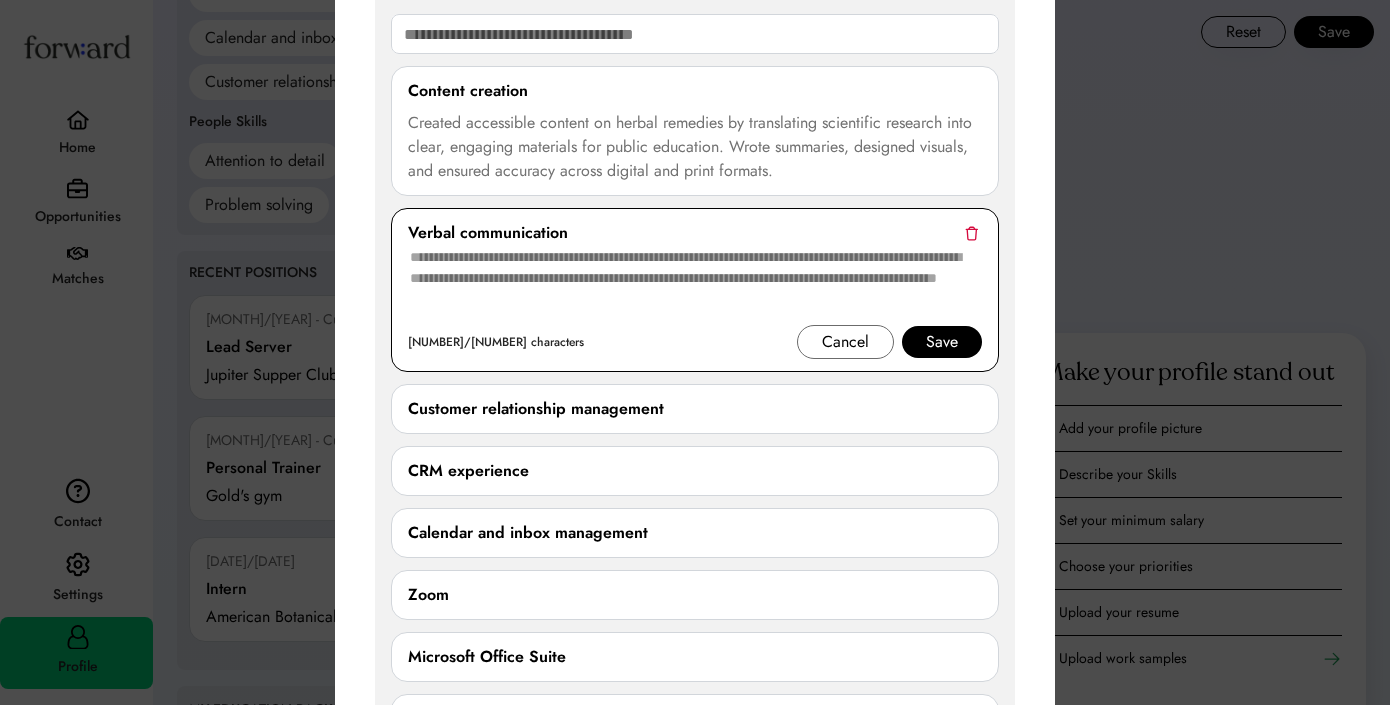 click at bounding box center [695, 285] 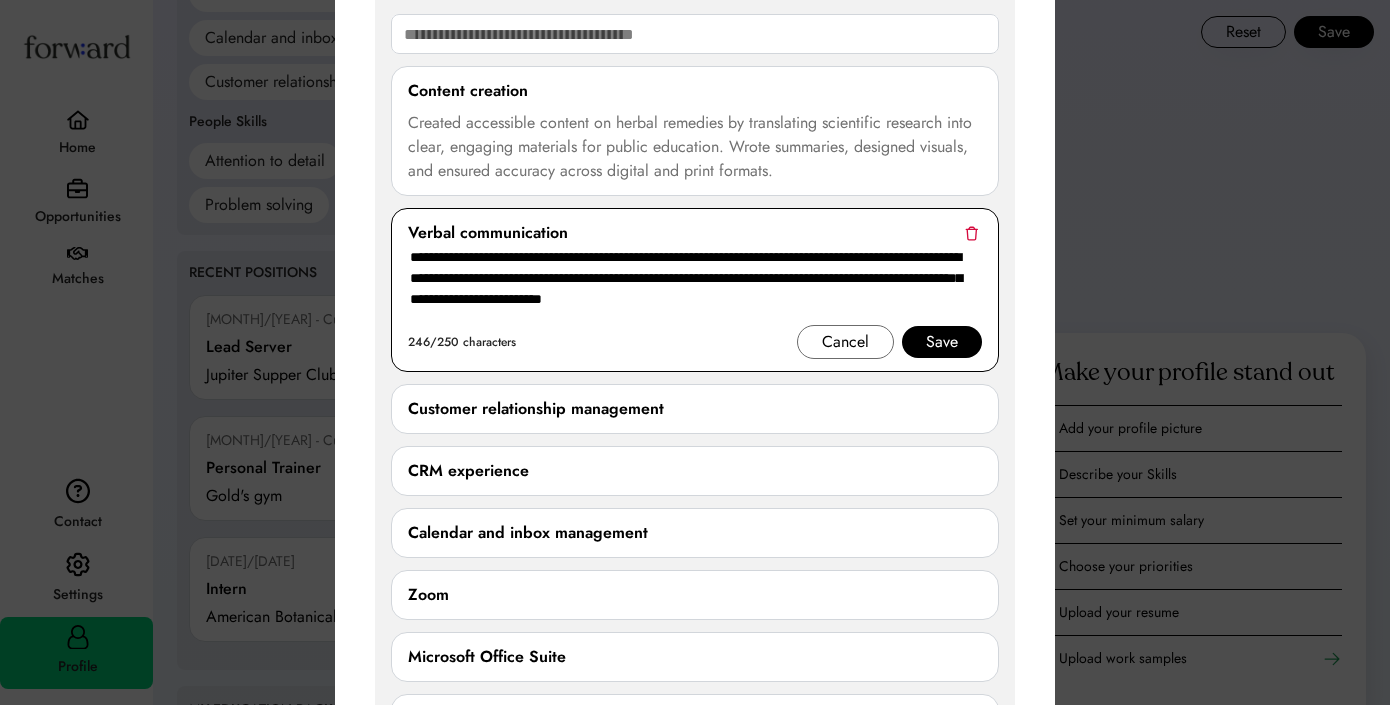 type on "**********" 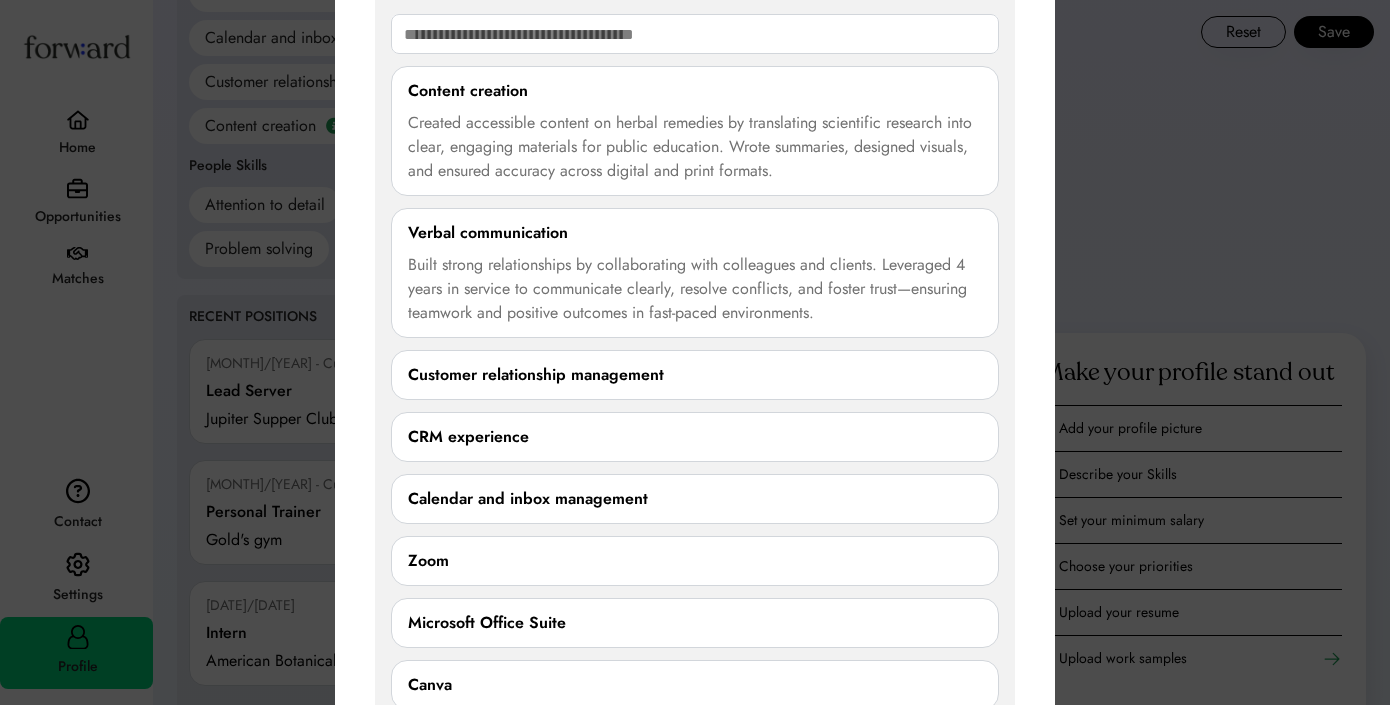 click at bounding box center (695, 352) 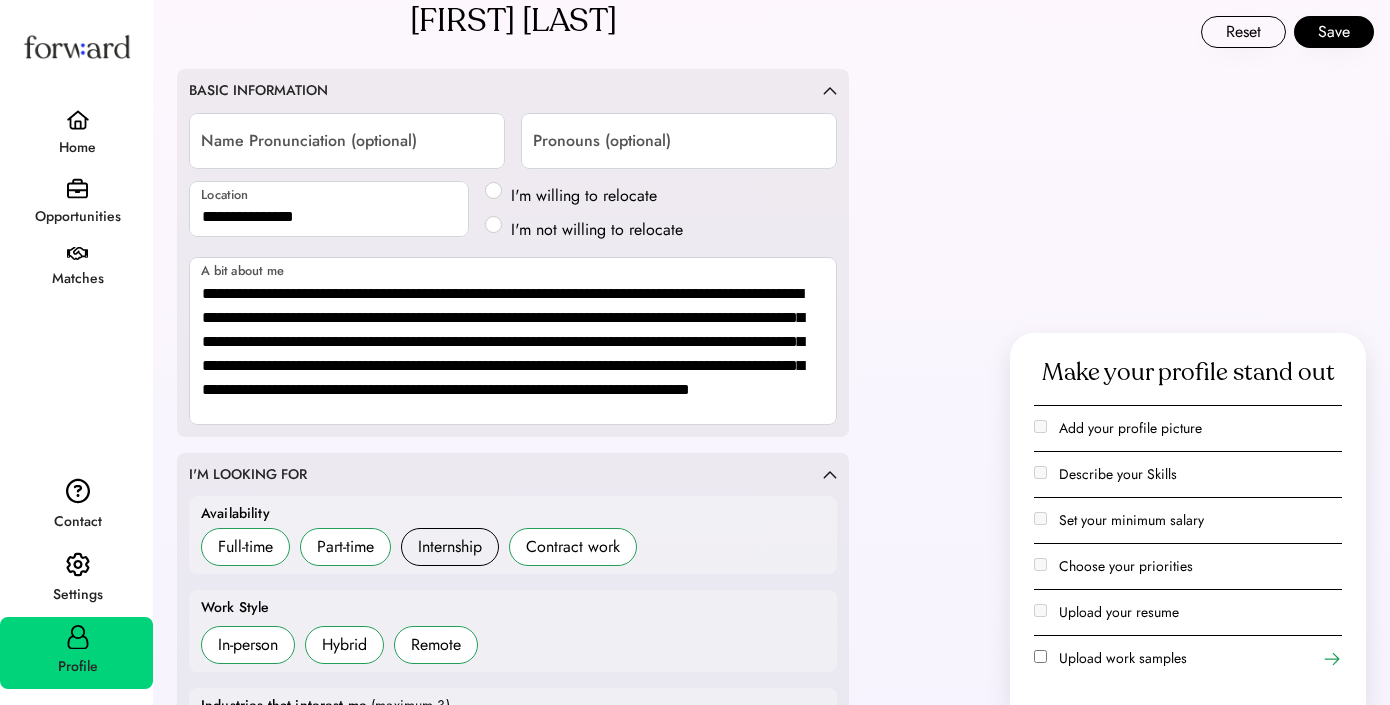 scroll, scrollTop: 0, scrollLeft: 0, axis: both 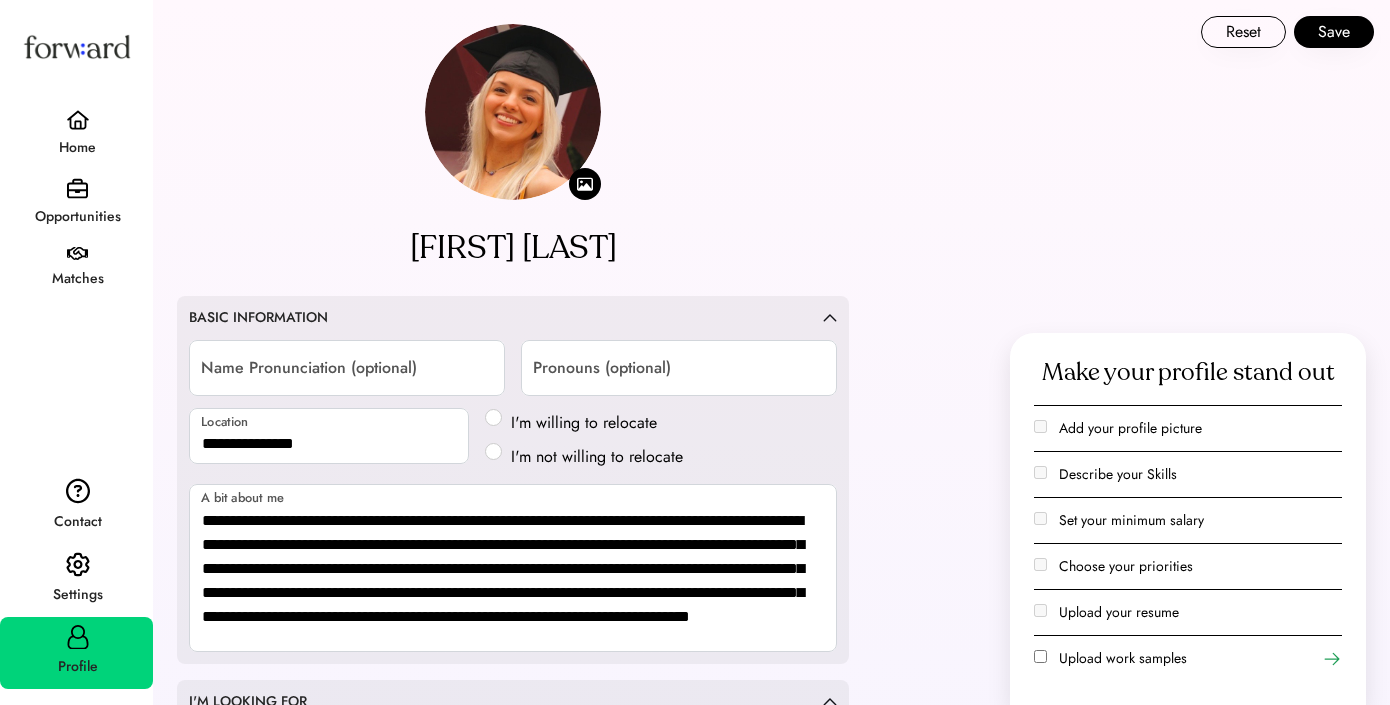 click at bounding box center [78, 120] 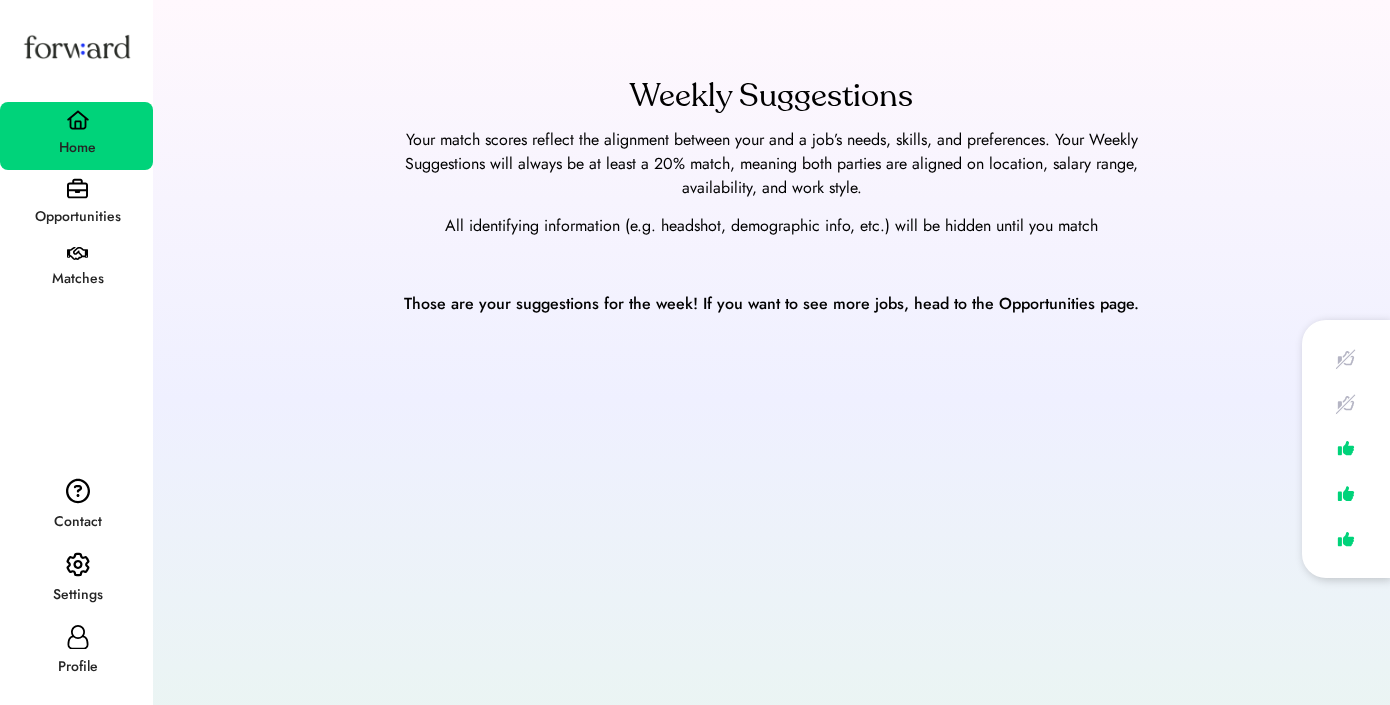 click at bounding box center (77, 254) 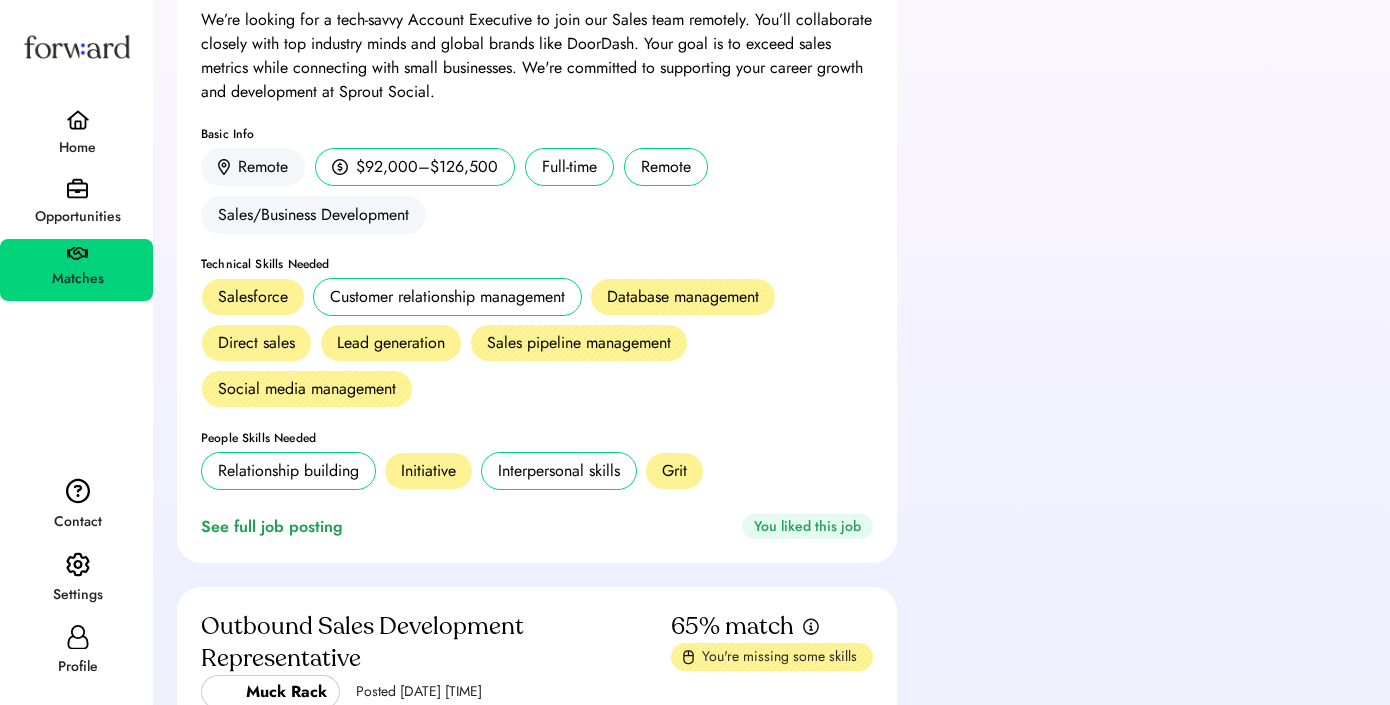 scroll, scrollTop: 192, scrollLeft: 0, axis: vertical 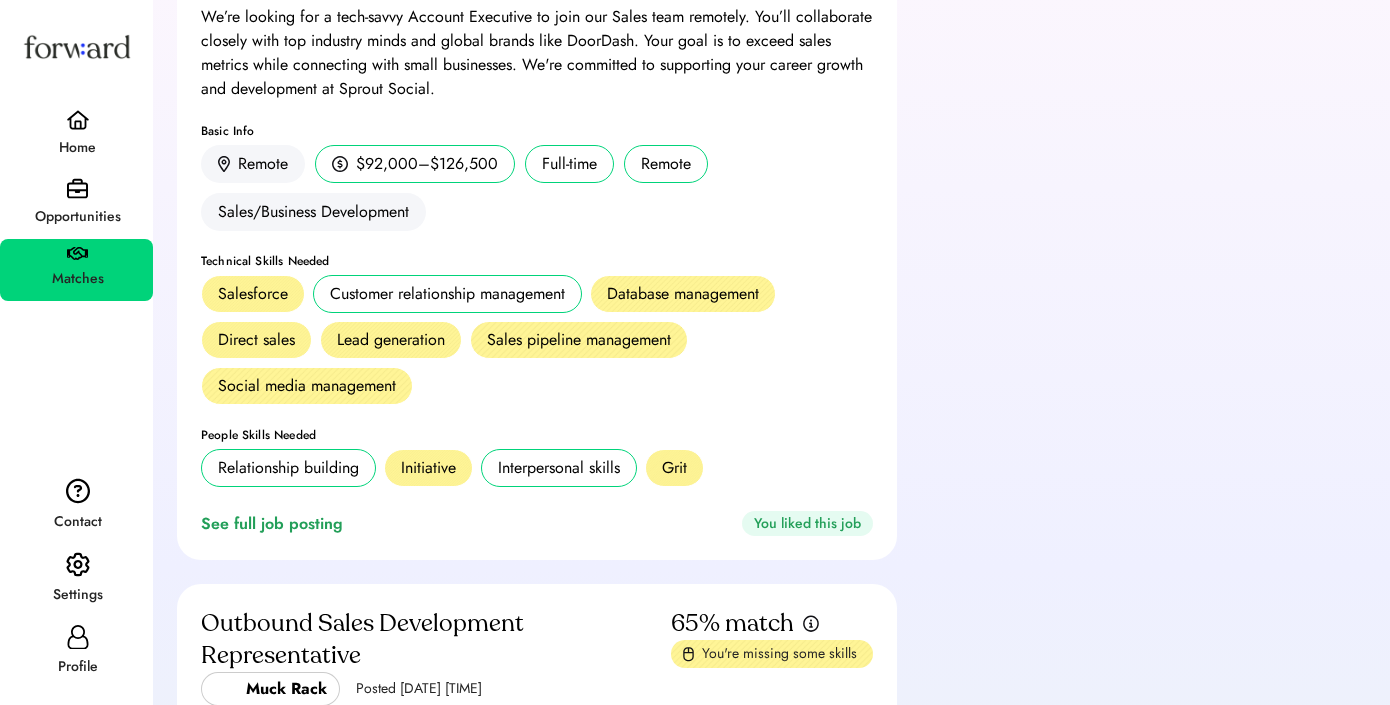 click on "Opportunities" at bounding box center (77, 217) 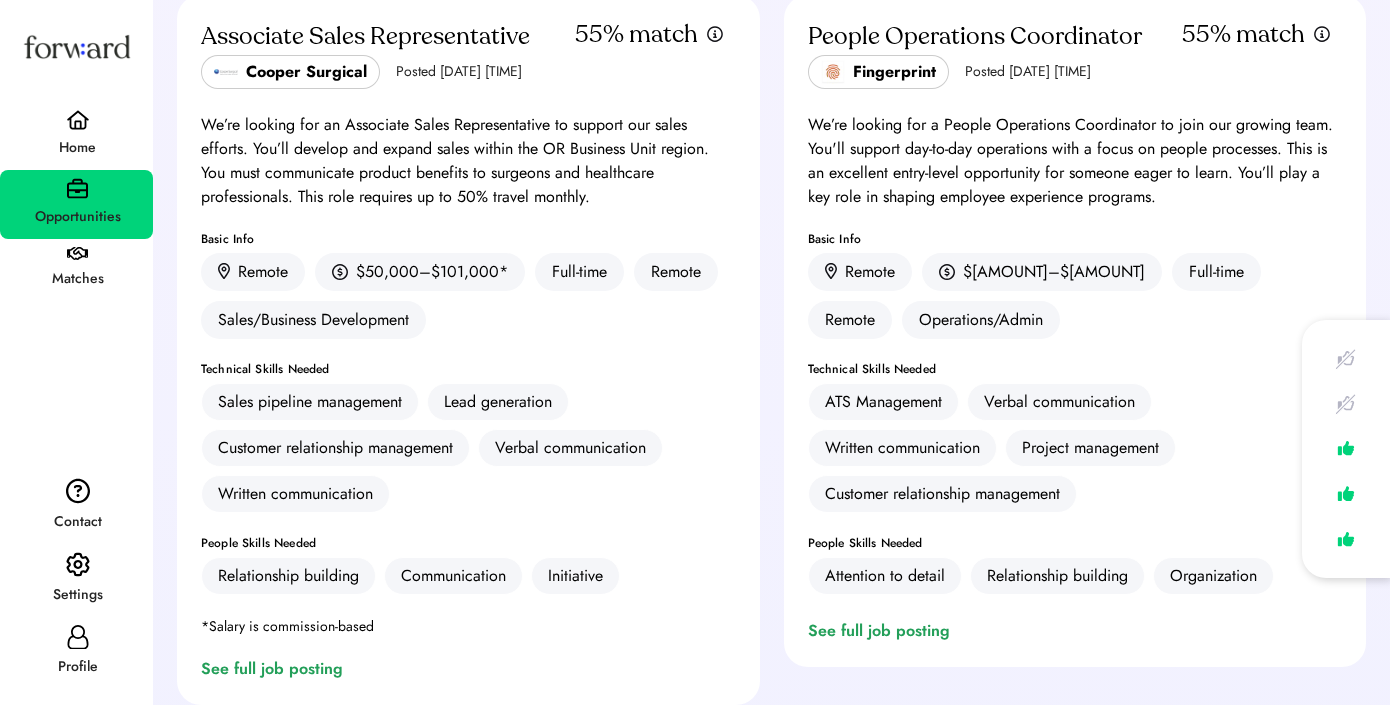 scroll, scrollTop: 2573, scrollLeft: 0, axis: vertical 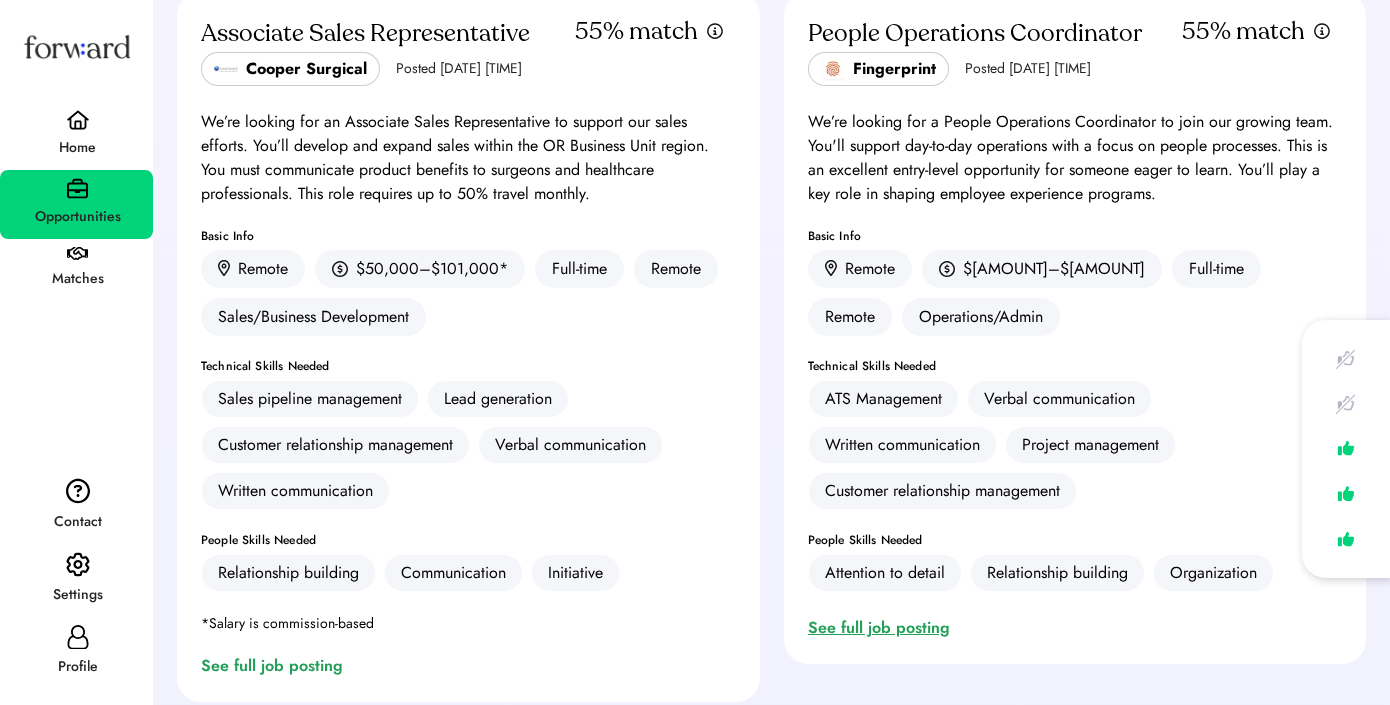 click on "See full job posting" at bounding box center (883, 628) 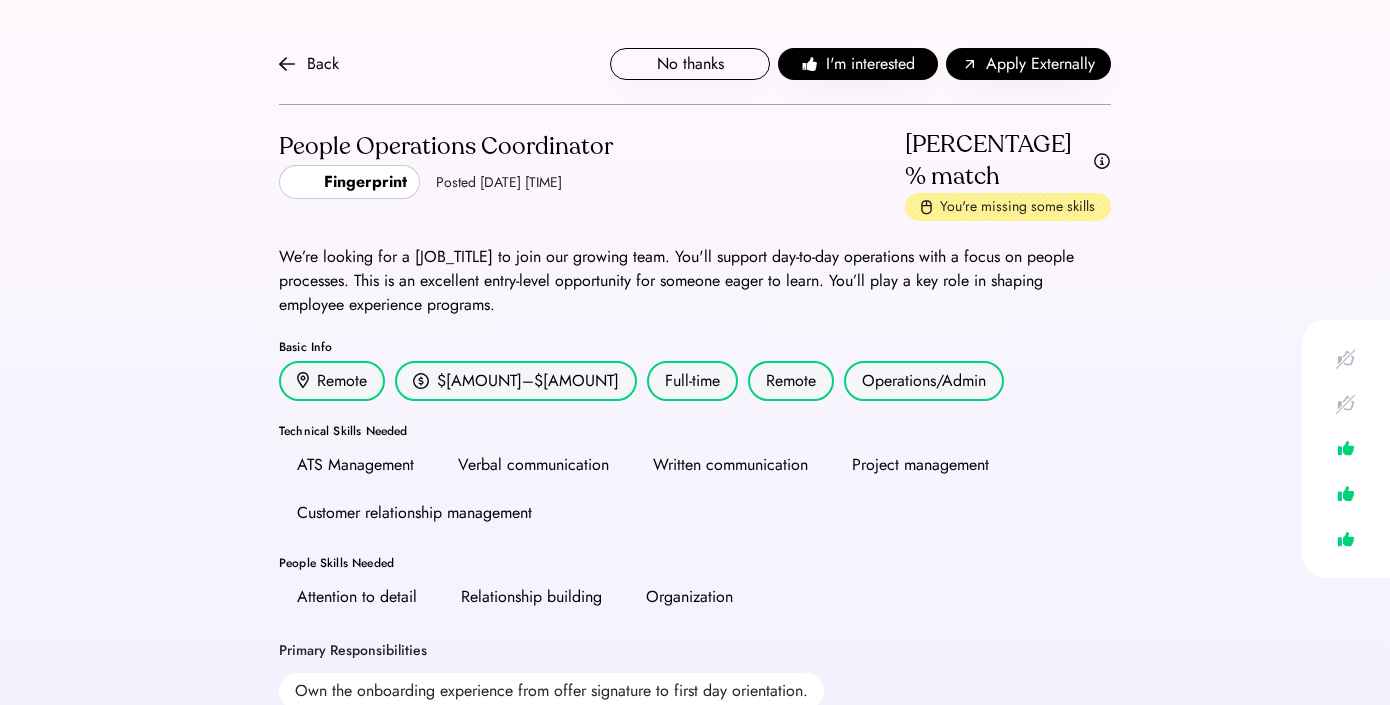 scroll, scrollTop: 0, scrollLeft: 0, axis: both 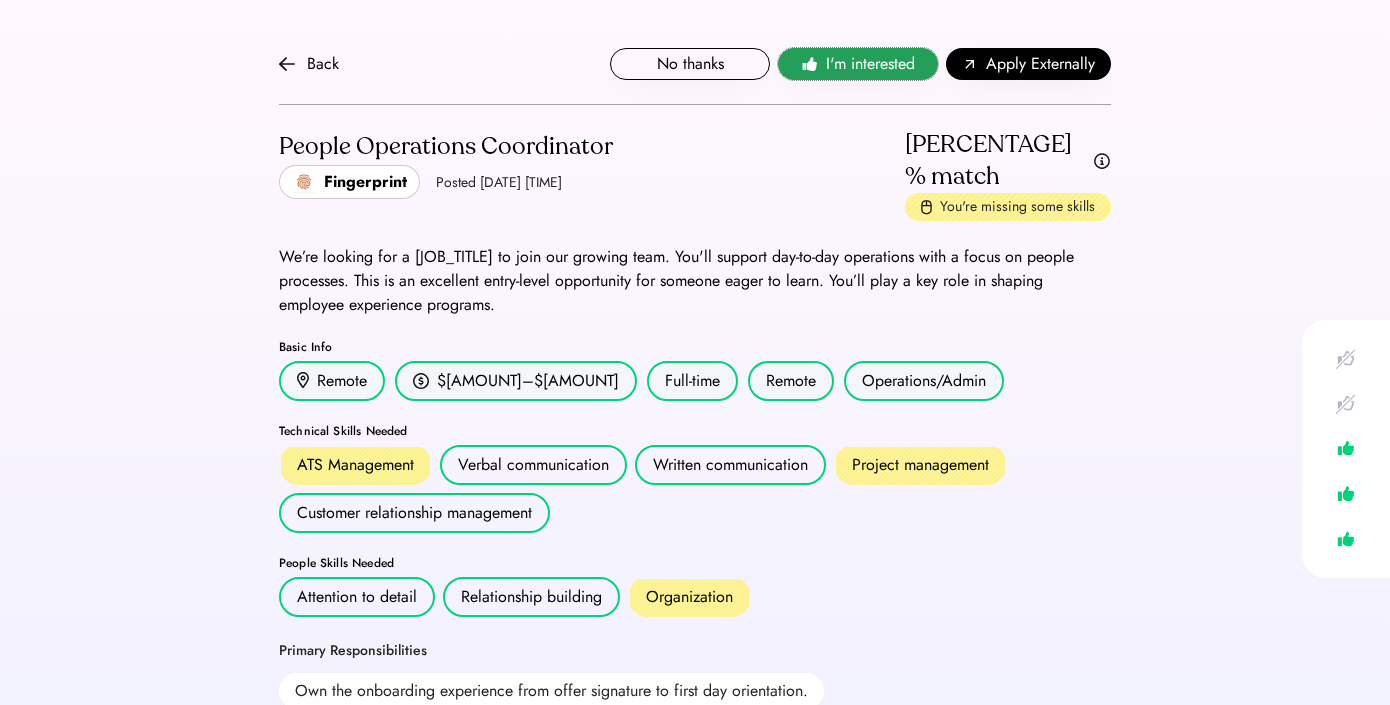 click on "I'm interested" at bounding box center [870, 64] 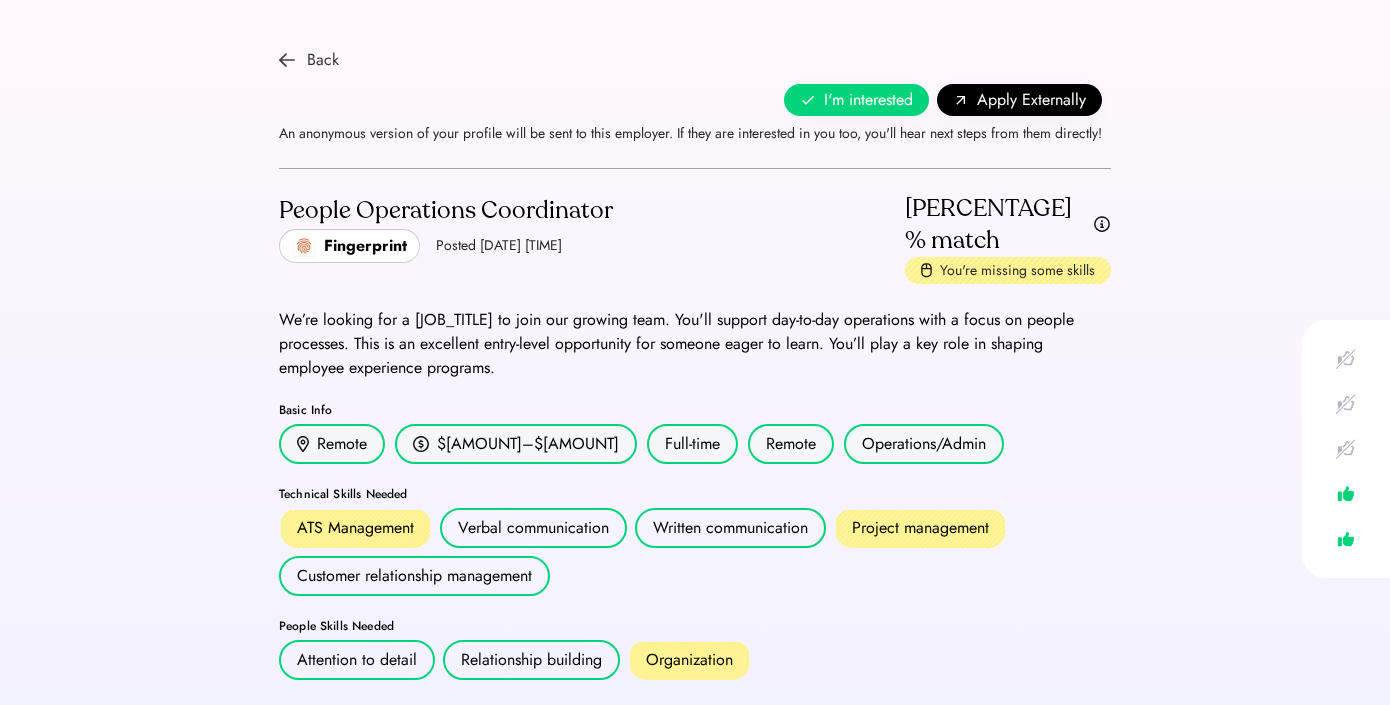 click at bounding box center [287, 60] 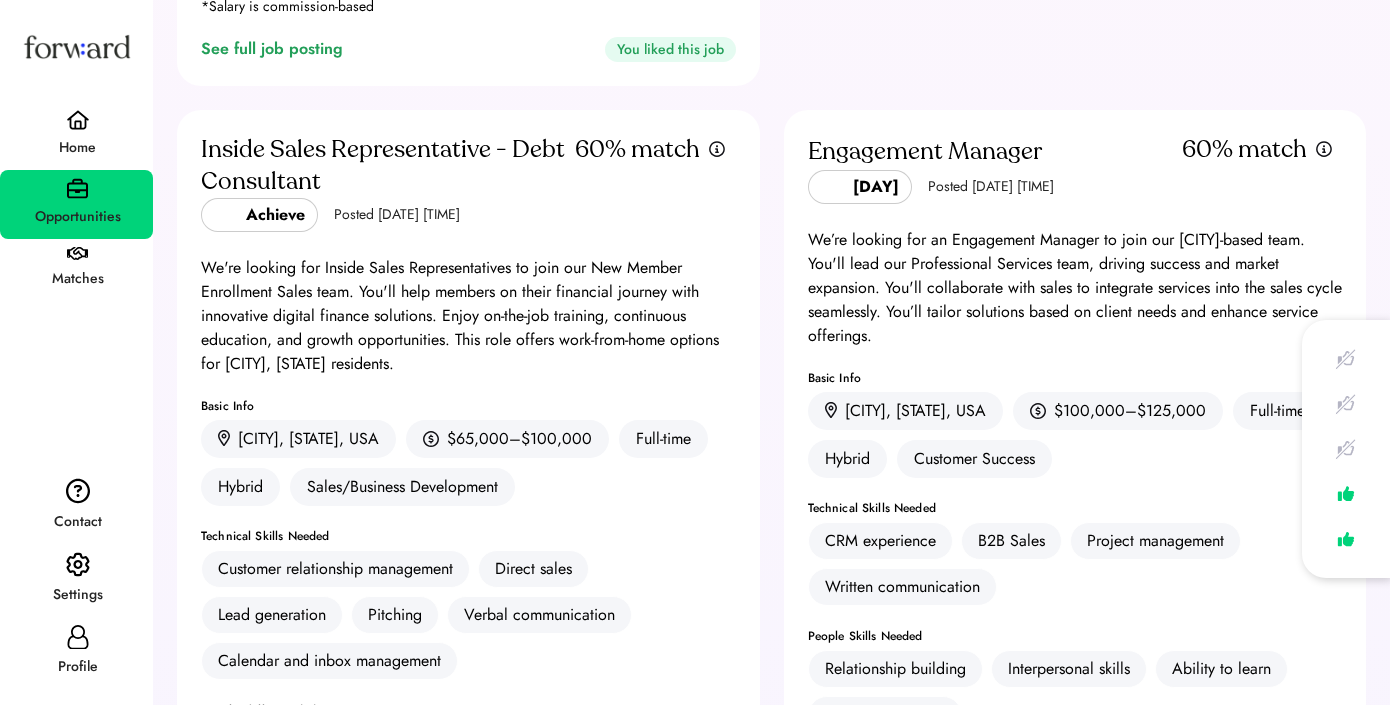 scroll, scrollTop: 866, scrollLeft: 0, axis: vertical 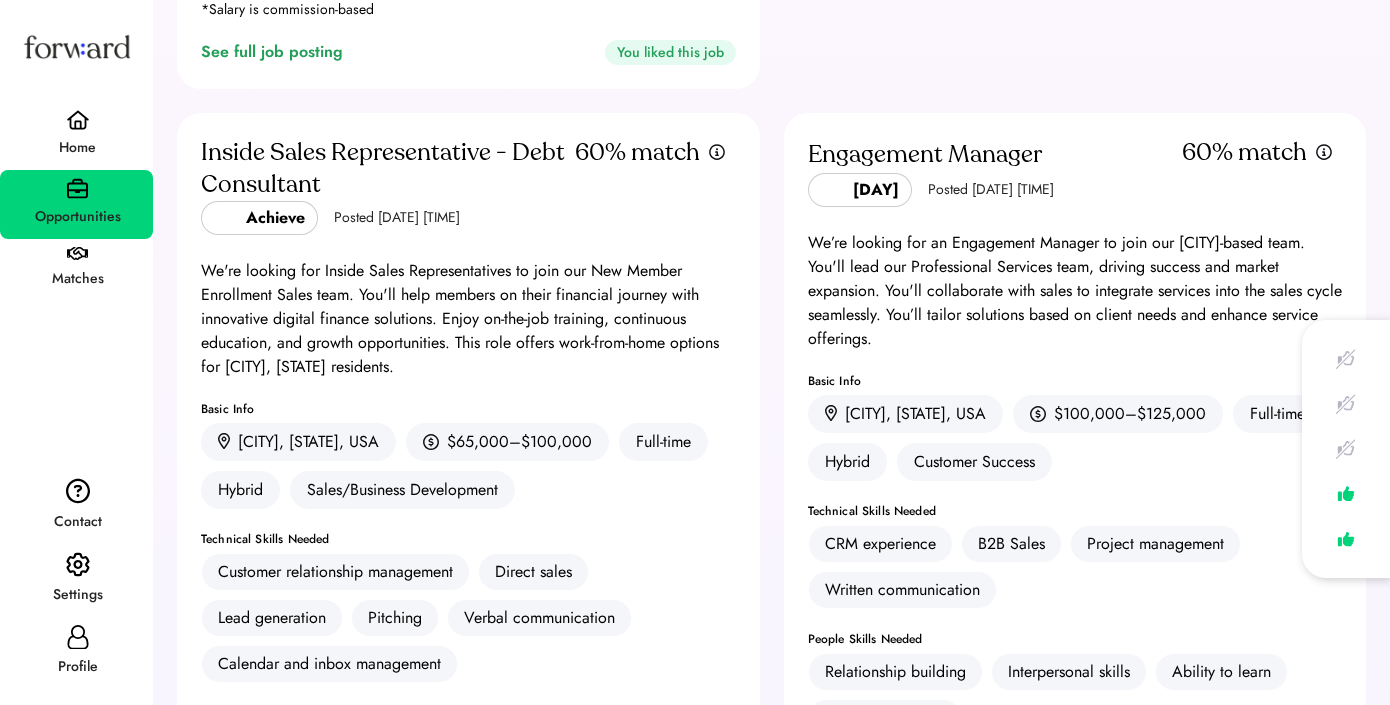 click on "Matches" at bounding box center [77, 279] 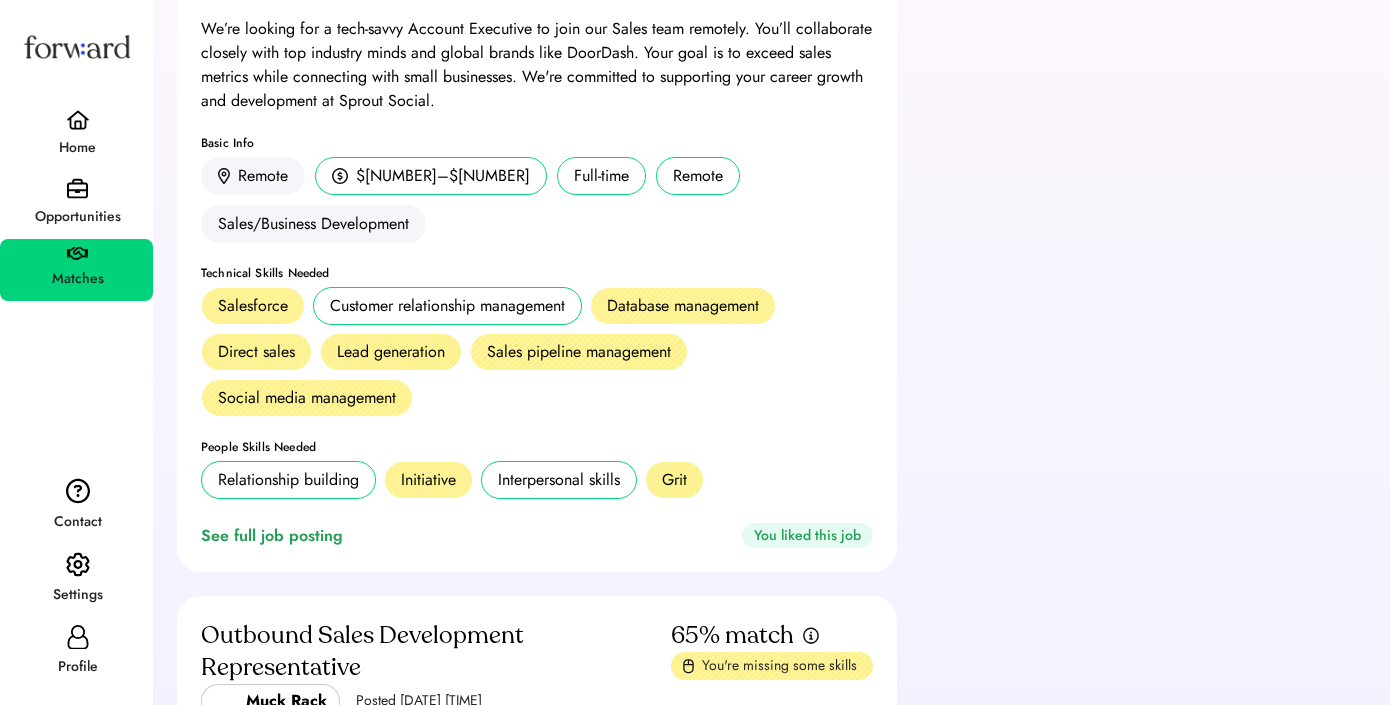 scroll, scrollTop: 0, scrollLeft: 0, axis: both 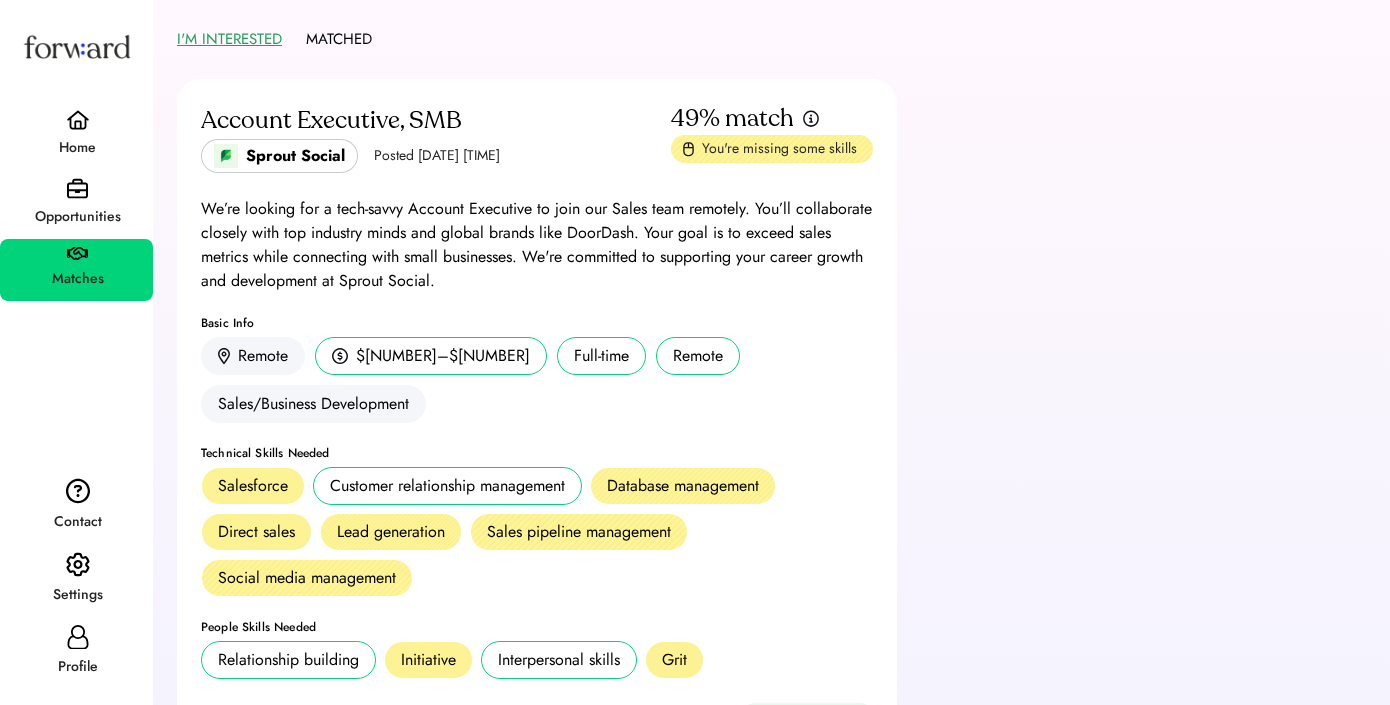 click on "Home" at bounding box center [77, 148] 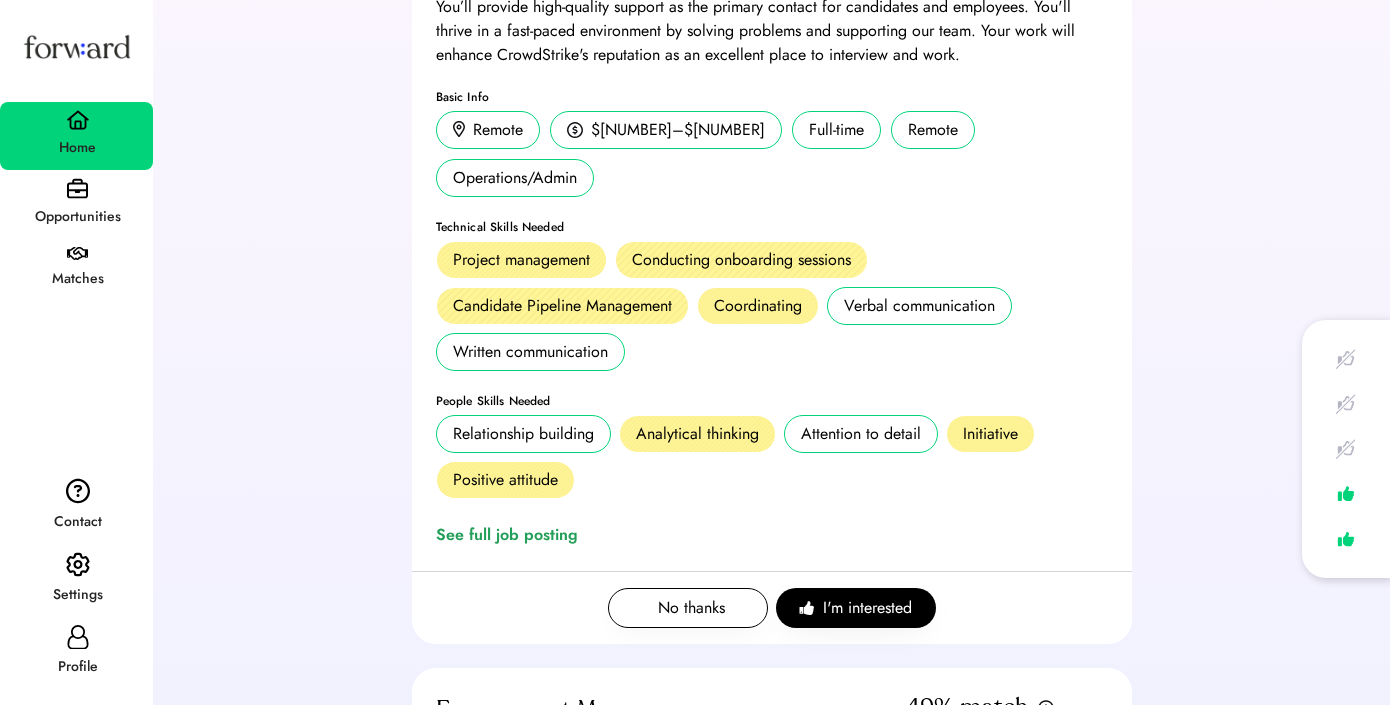 scroll, scrollTop: 536, scrollLeft: 0, axis: vertical 